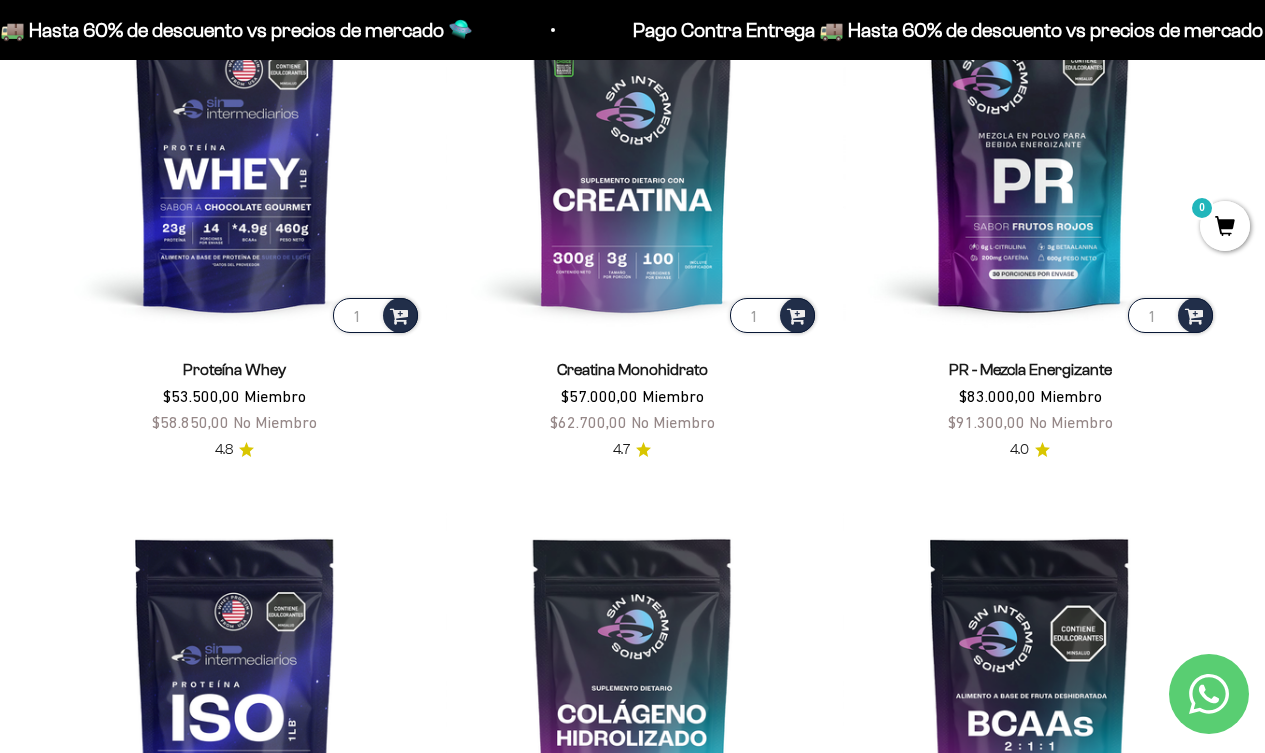 scroll, scrollTop: 0, scrollLeft: 0, axis: both 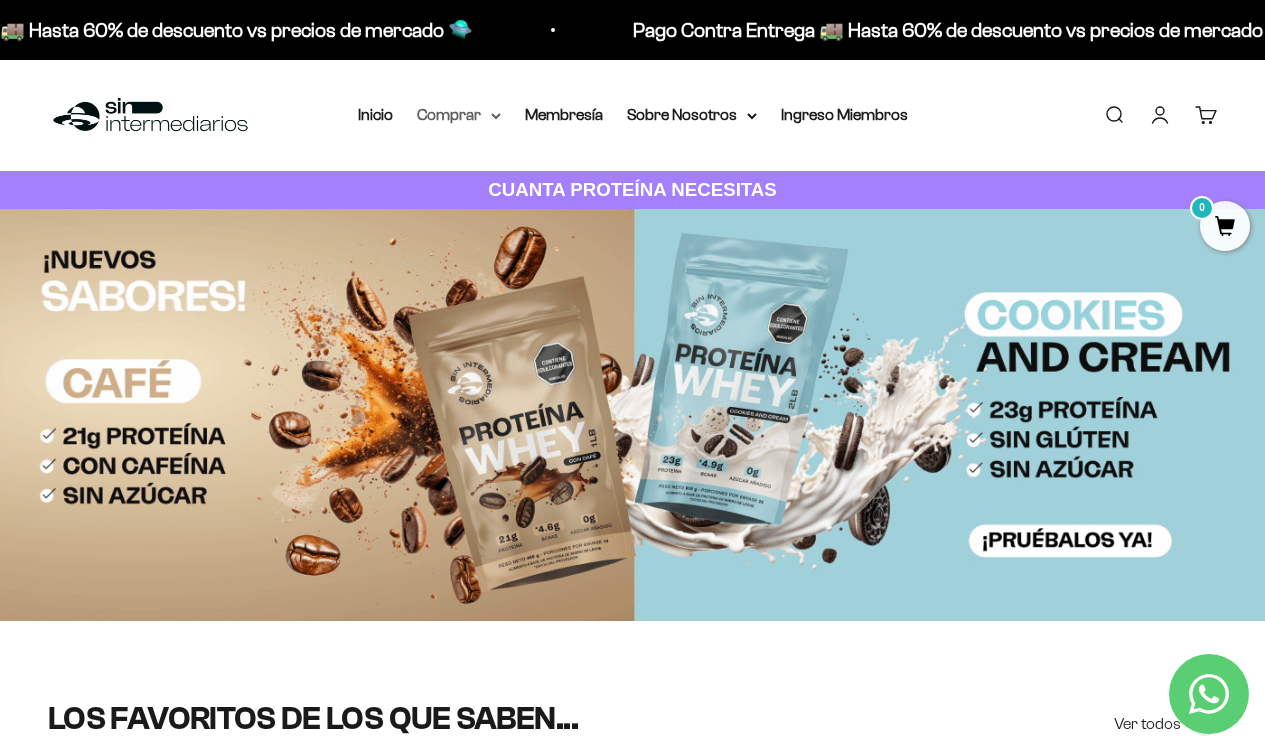 click 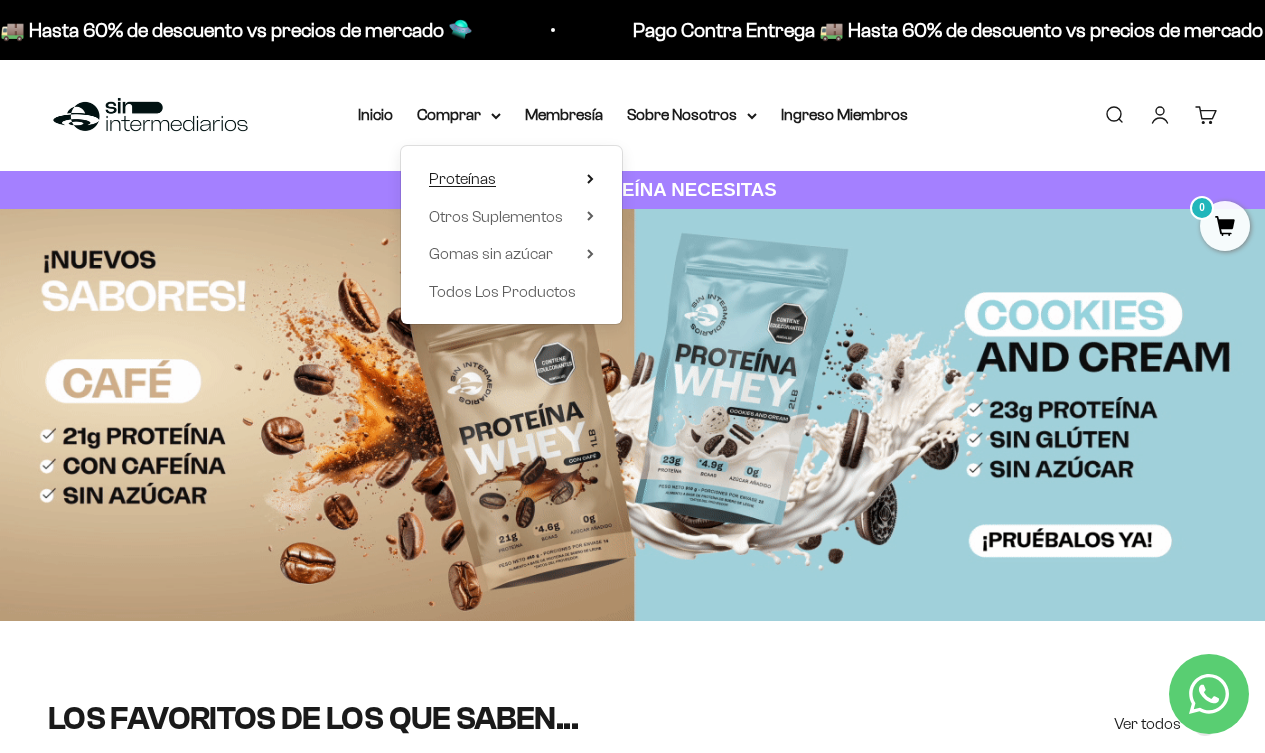 click on "Proteínas" at bounding box center (462, 178) 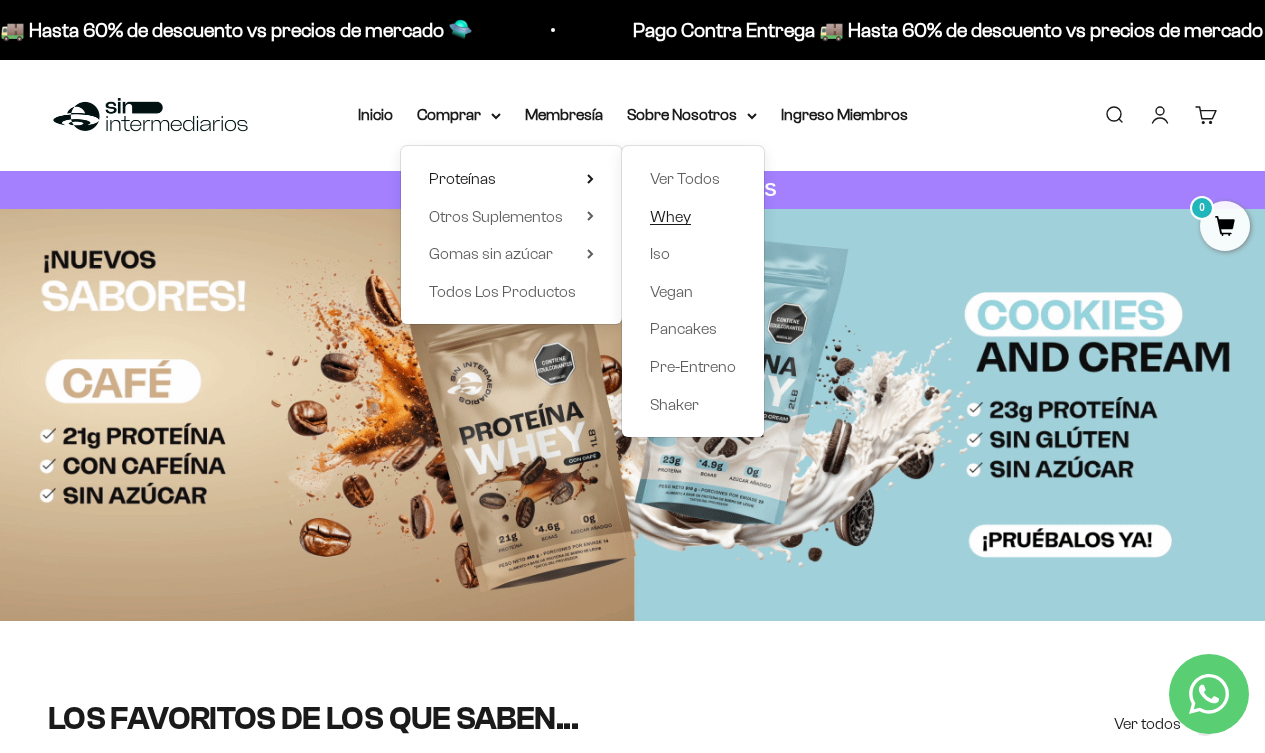 click on "Whey" at bounding box center [670, 216] 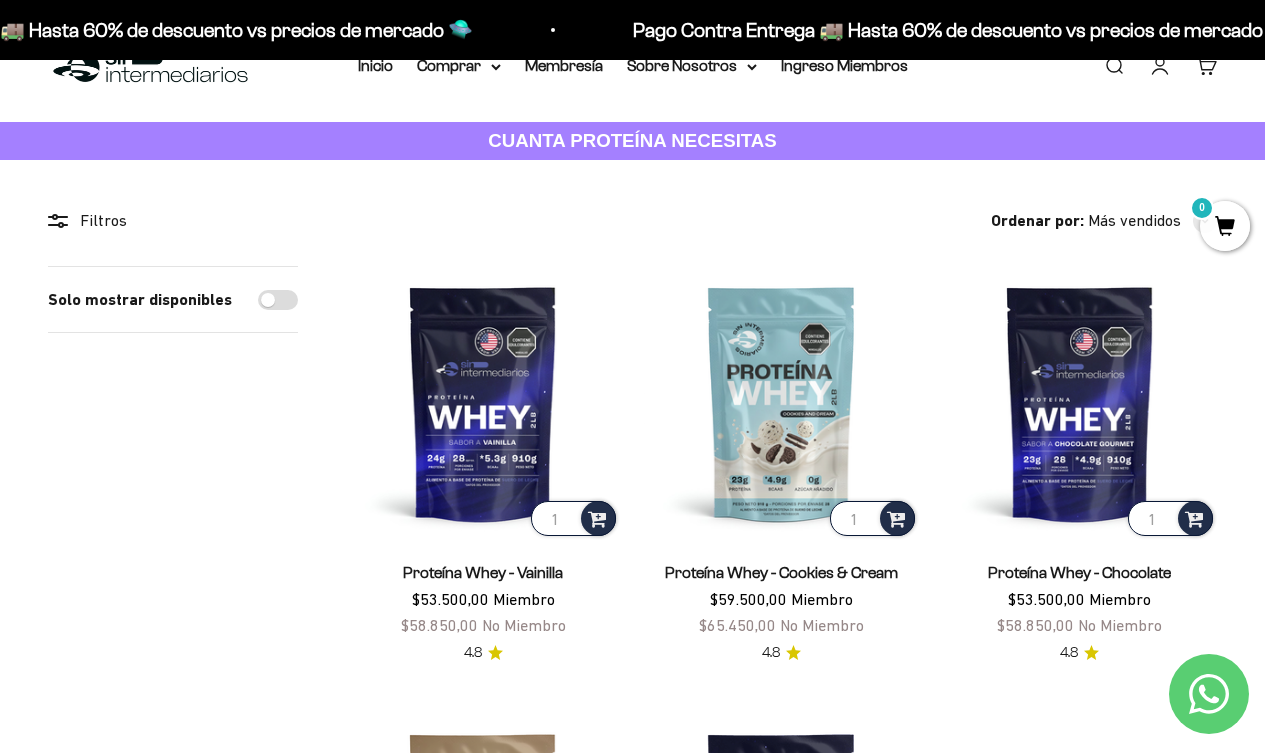 scroll, scrollTop: 0, scrollLeft: 0, axis: both 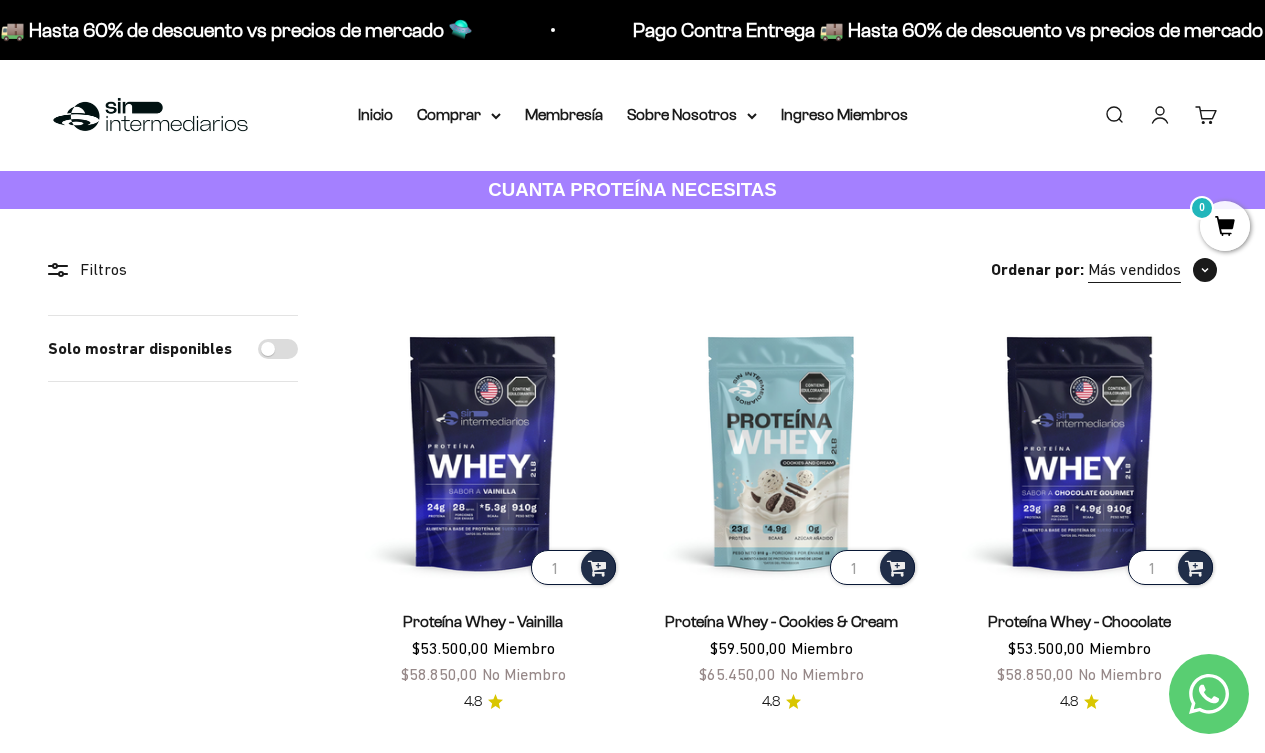 click at bounding box center [1205, 270] 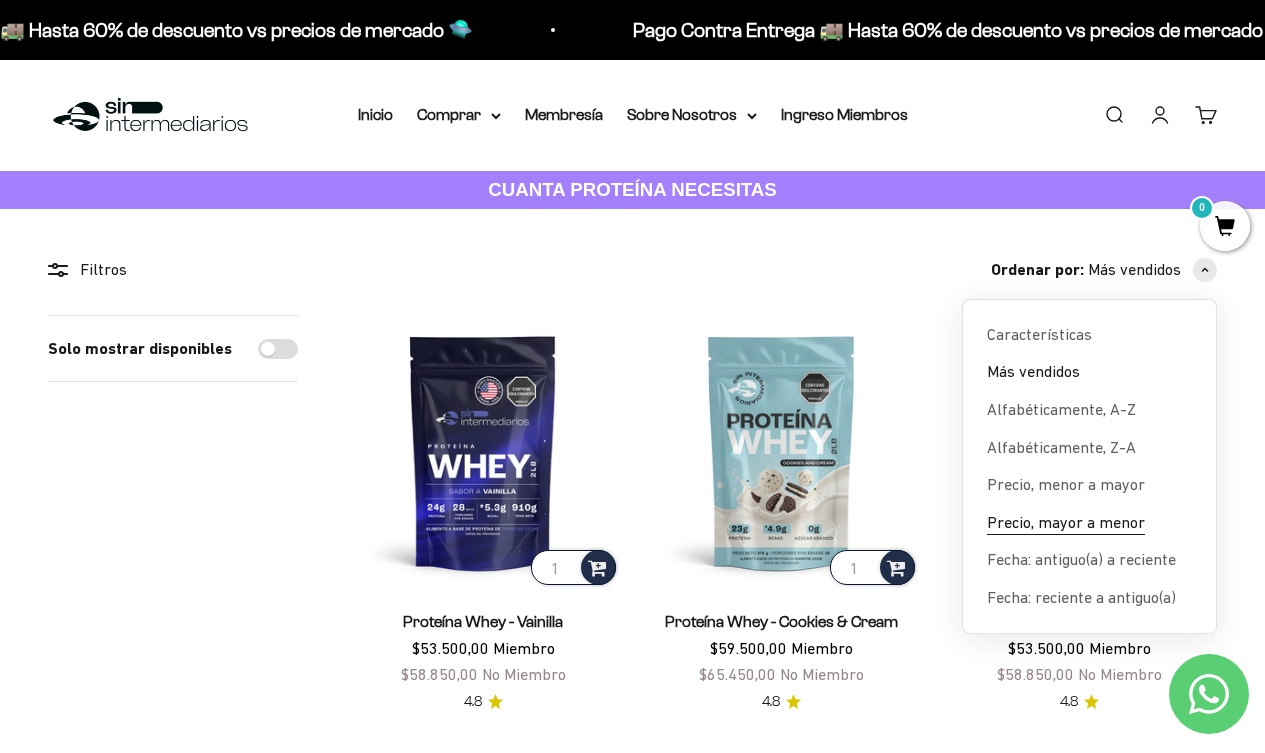 click on "Precio, mayor a menor" at bounding box center (1066, 523) 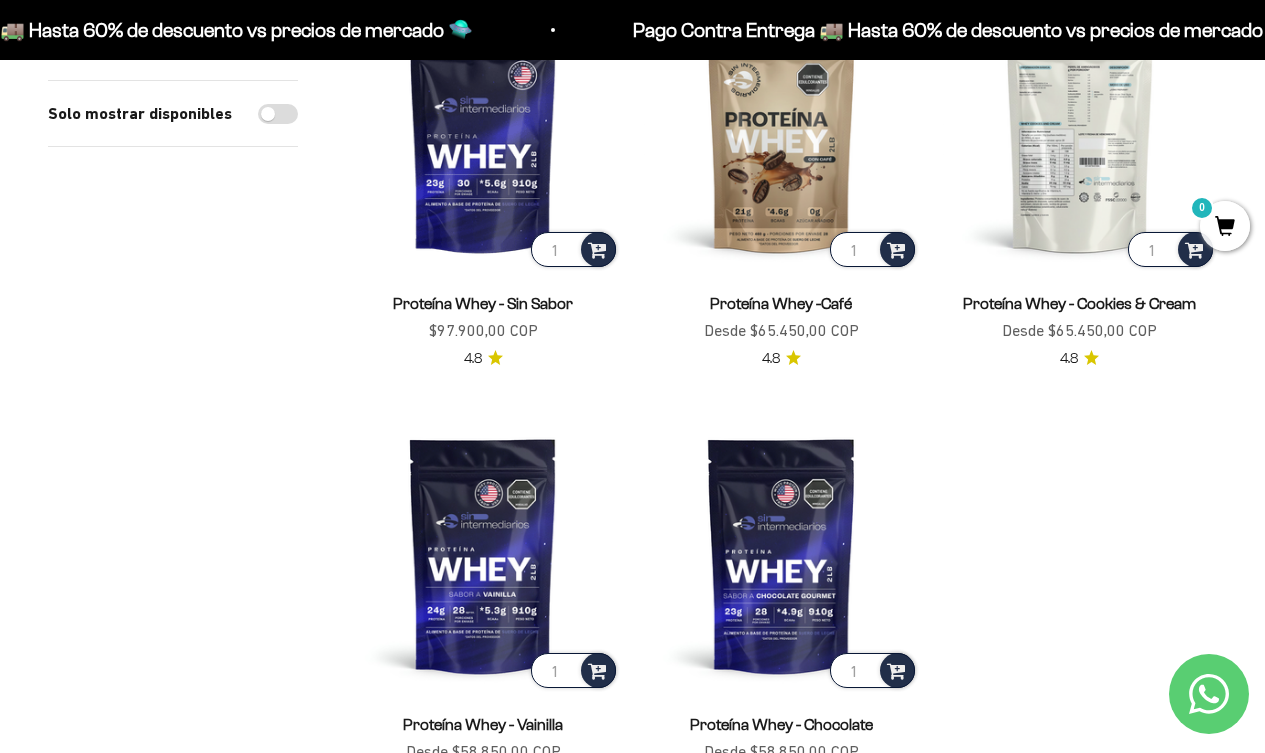 scroll, scrollTop: 167, scrollLeft: 0, axis: vertical 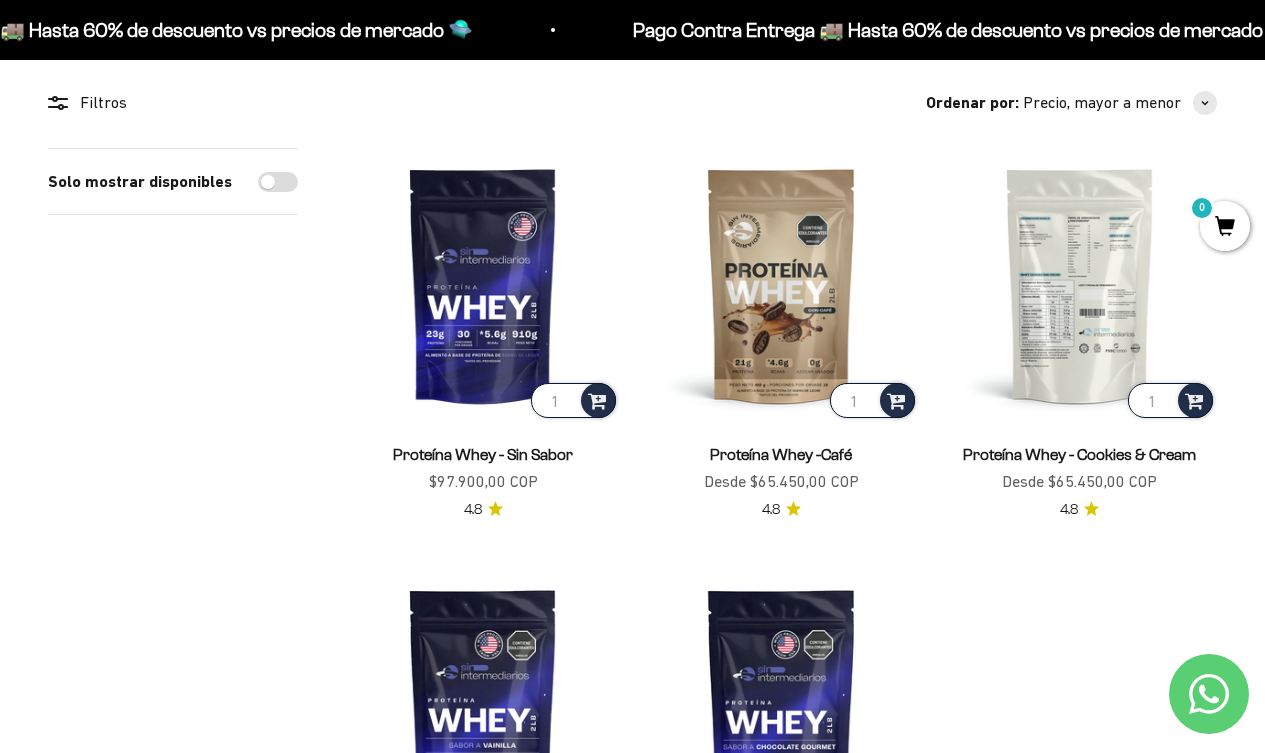click at bounding box center (1080, 285) 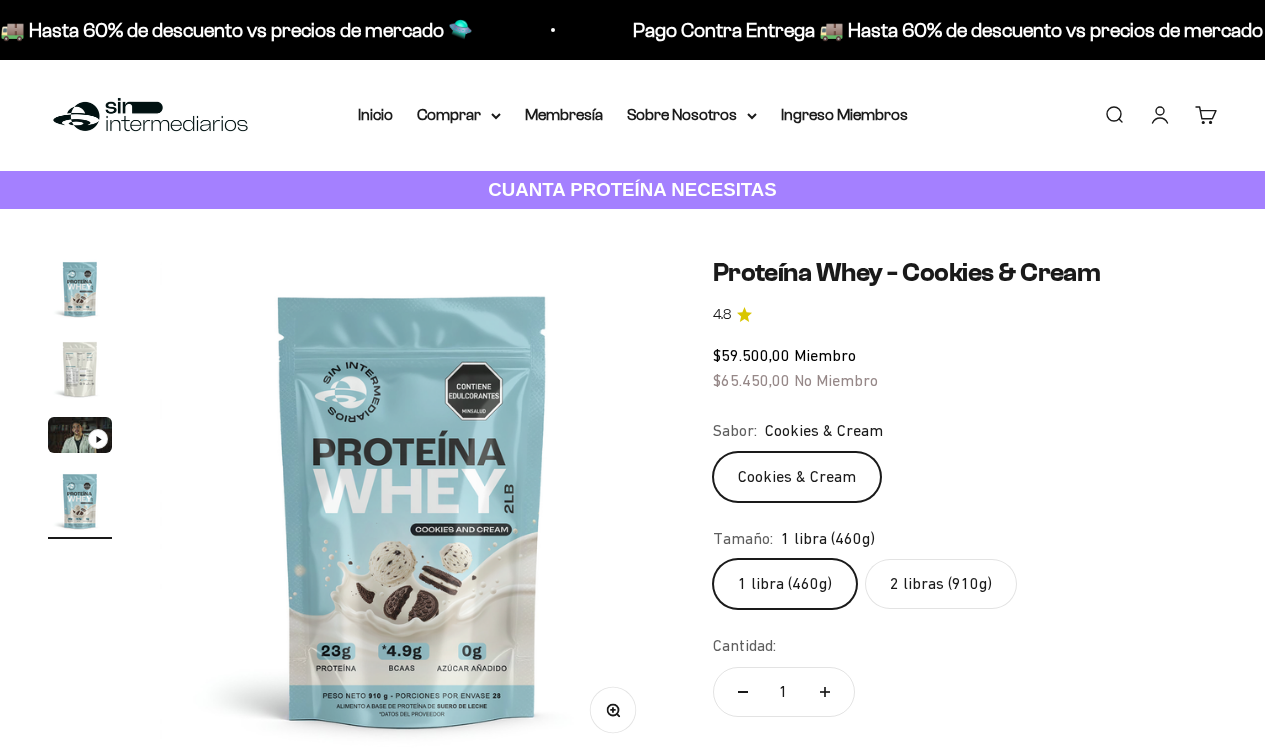 scroll, scrollTop: 0, scrollLeft: 0, axis: both 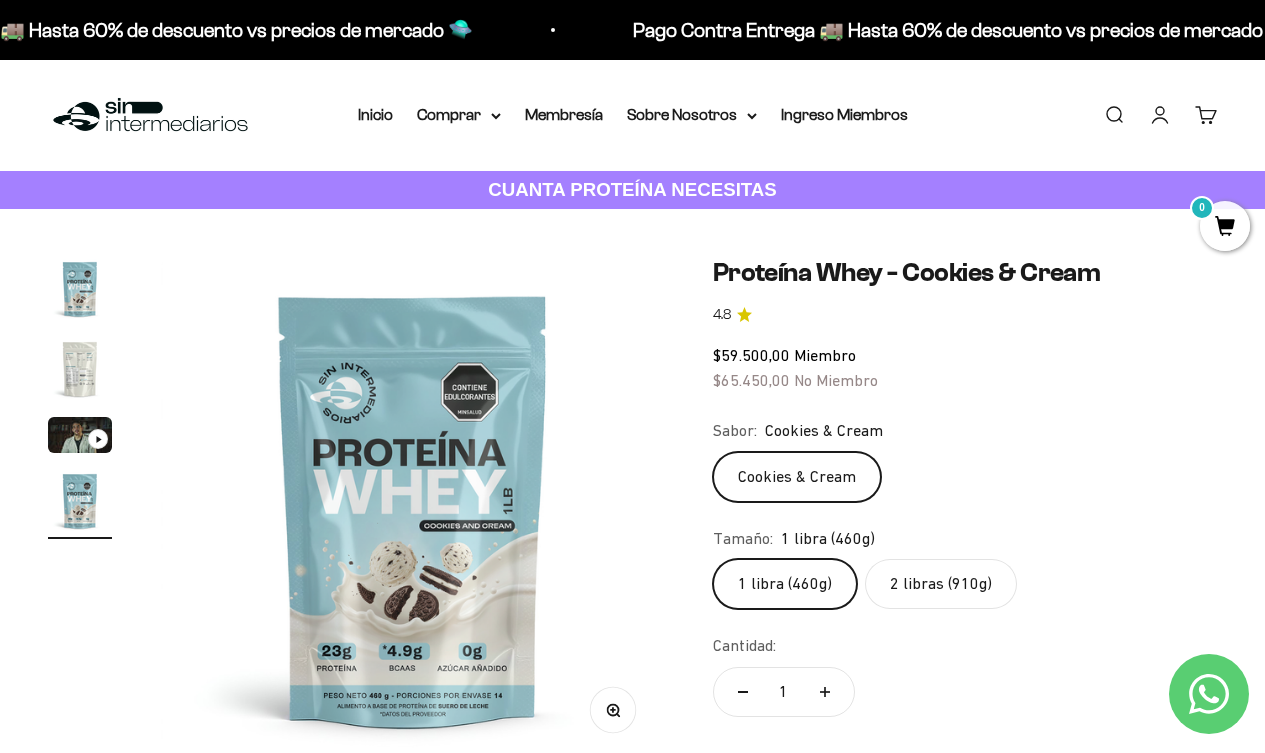 click at bounding box center [80, 369] 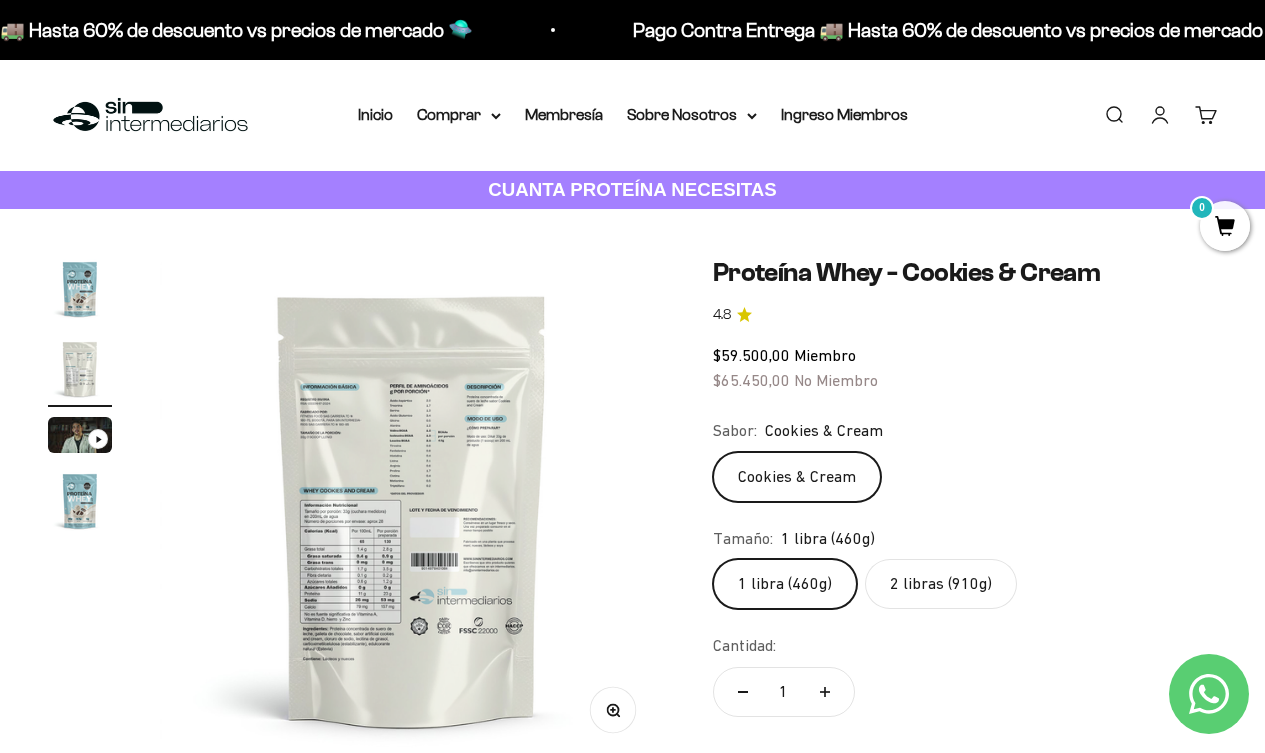 click at bounding box center (80, 435) 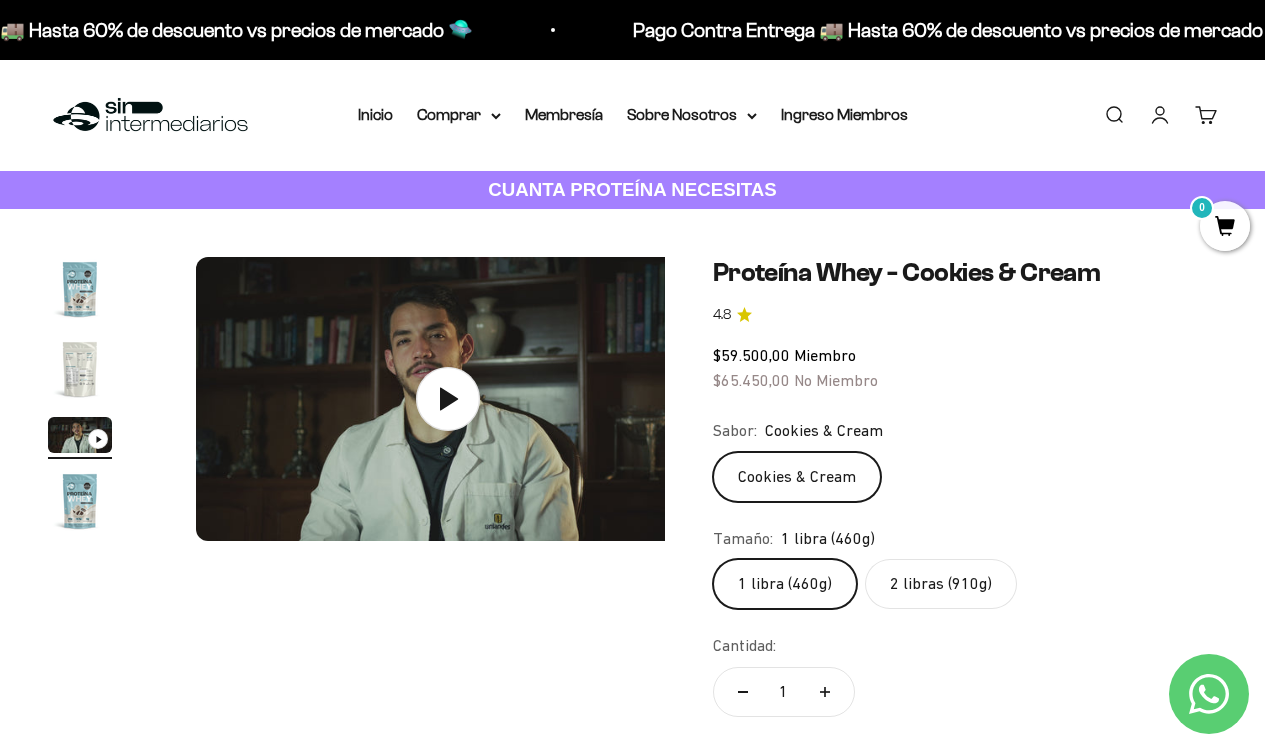 scroll, scrollTop: 0, scrollLeft: 1033, axis: horizontal 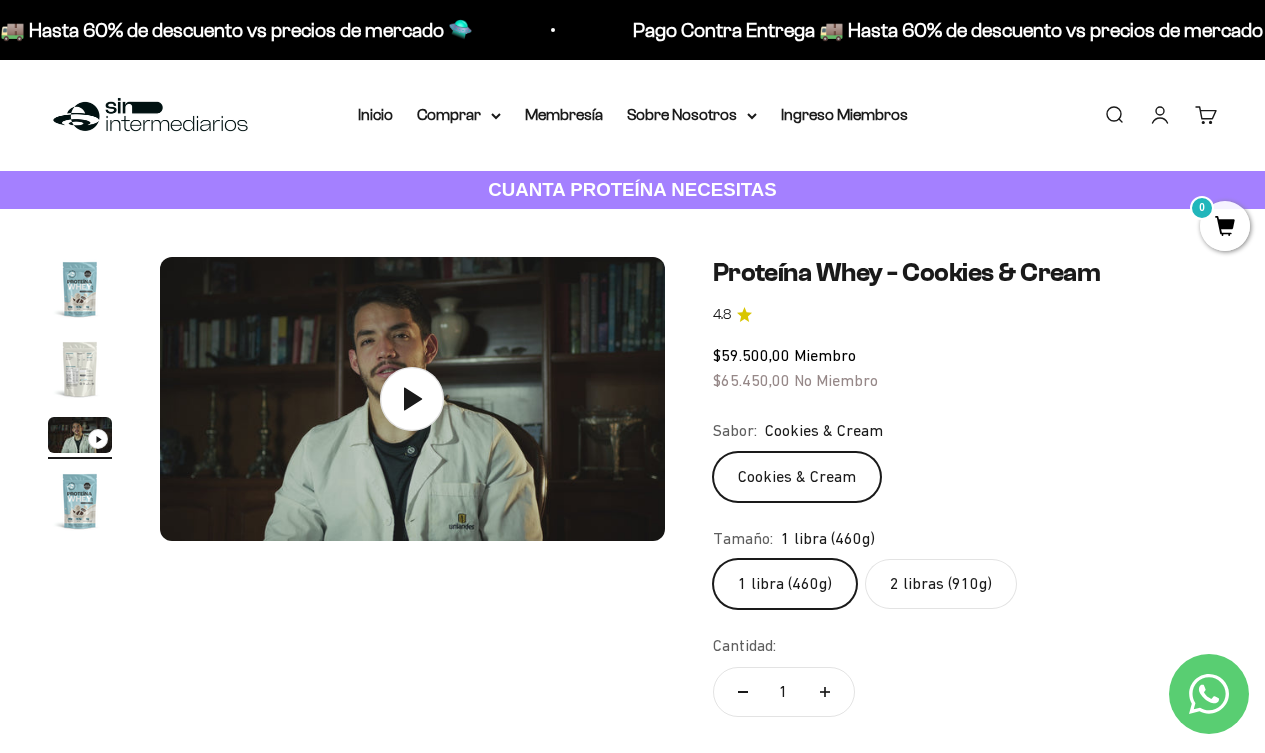 click at bounding box center [80, 501] 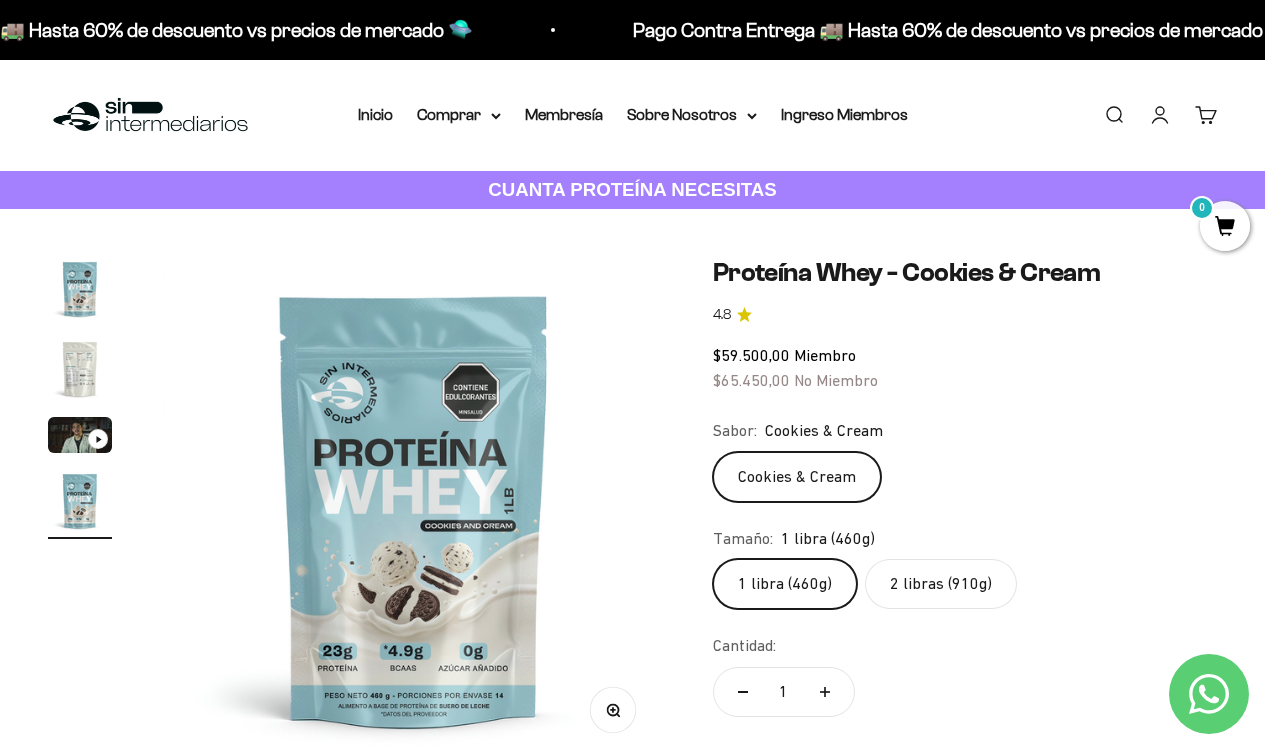 scroll, scrollTop: 0, scrollLeft: 1549, axis: horizontal 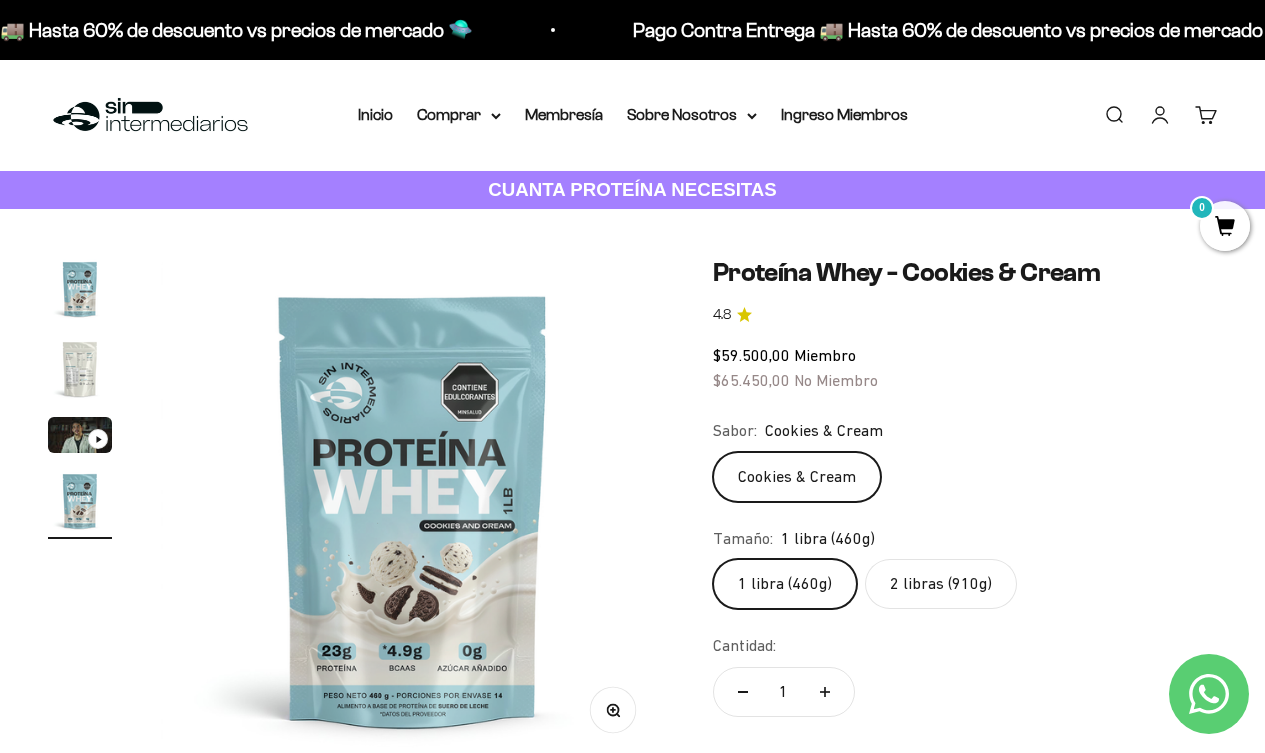 click at bounding box center [80, 435] 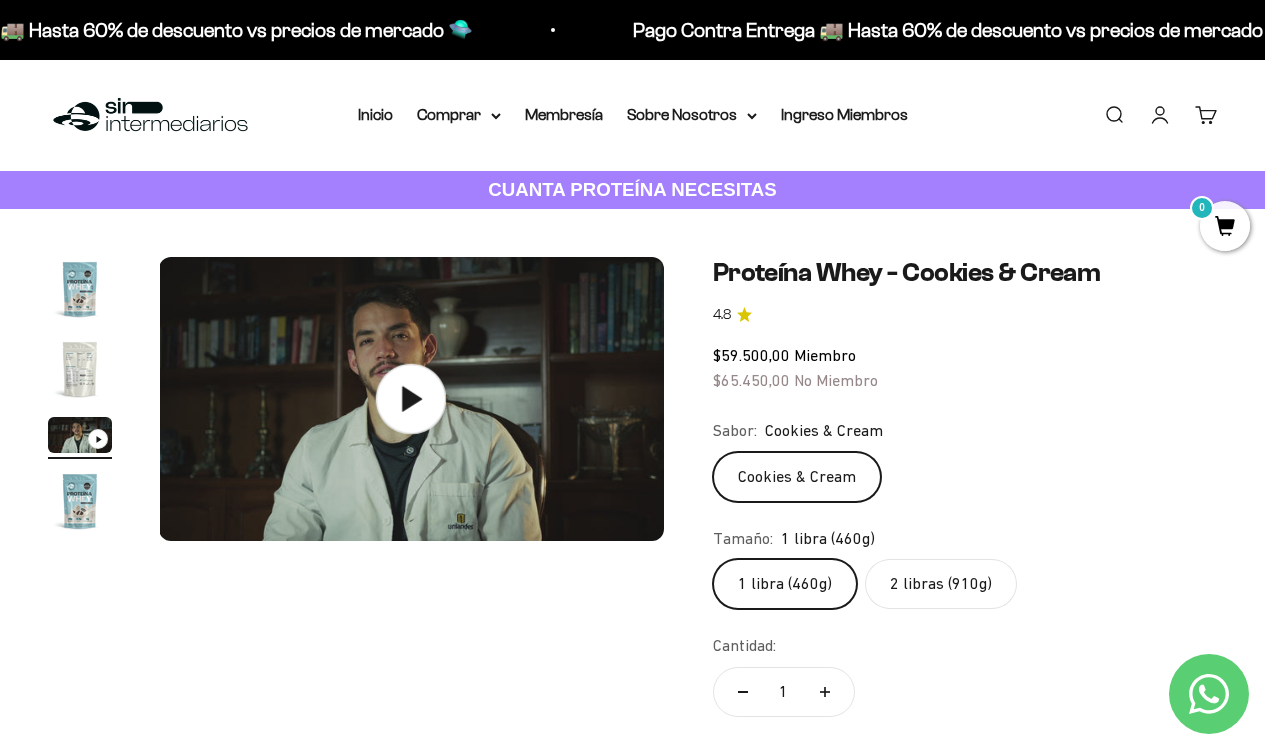 scroll, scrollTop: 0, scrollLeft: 1033, axis: horizontal 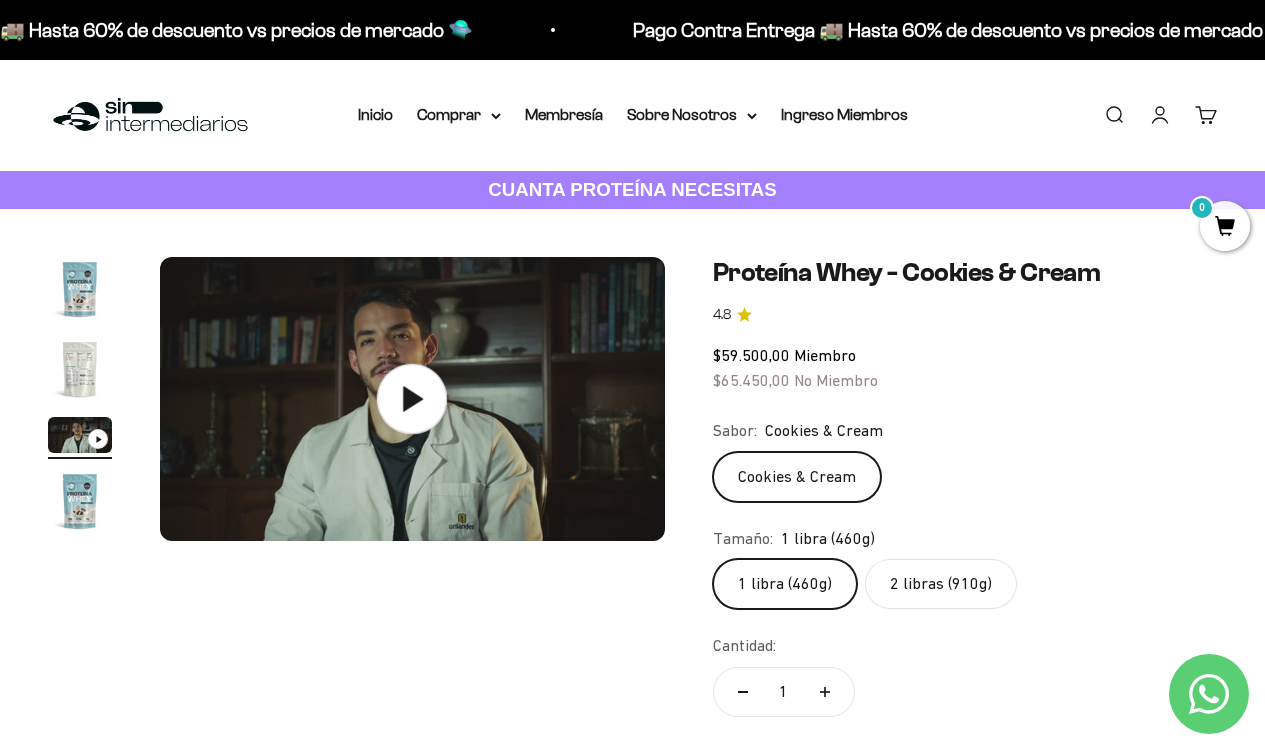 click 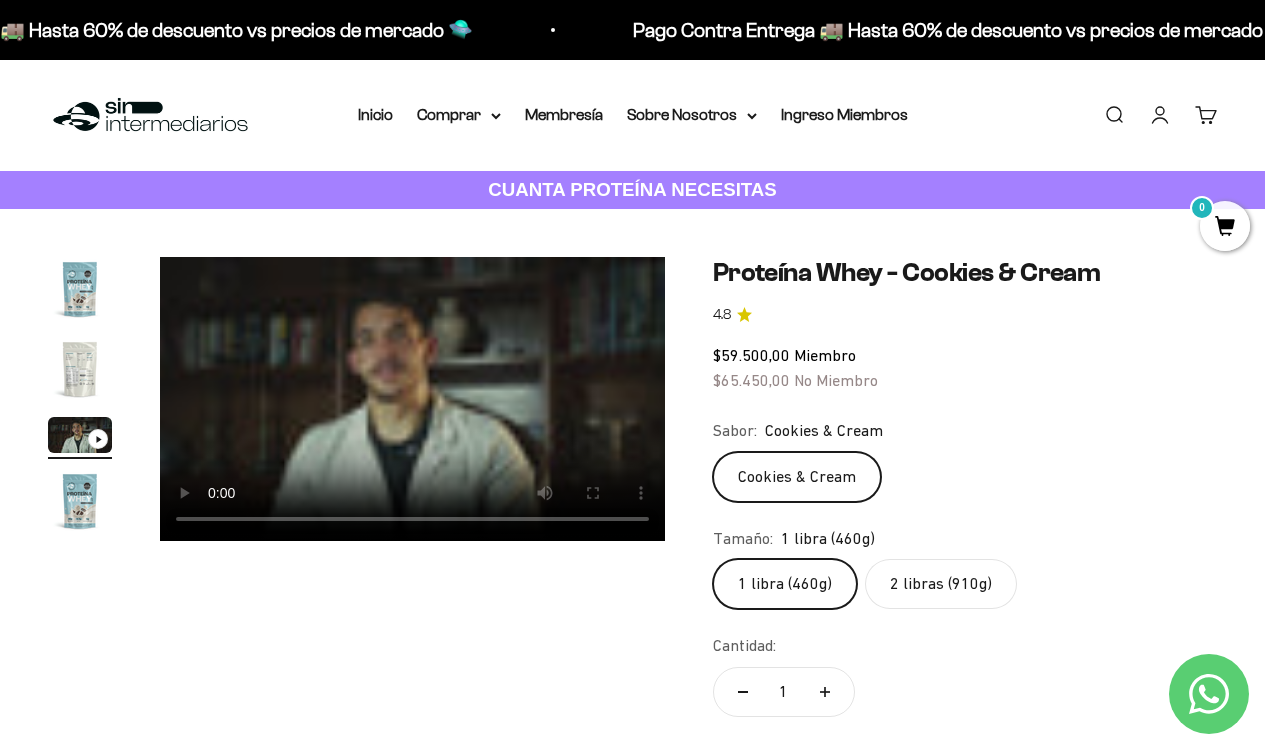 type 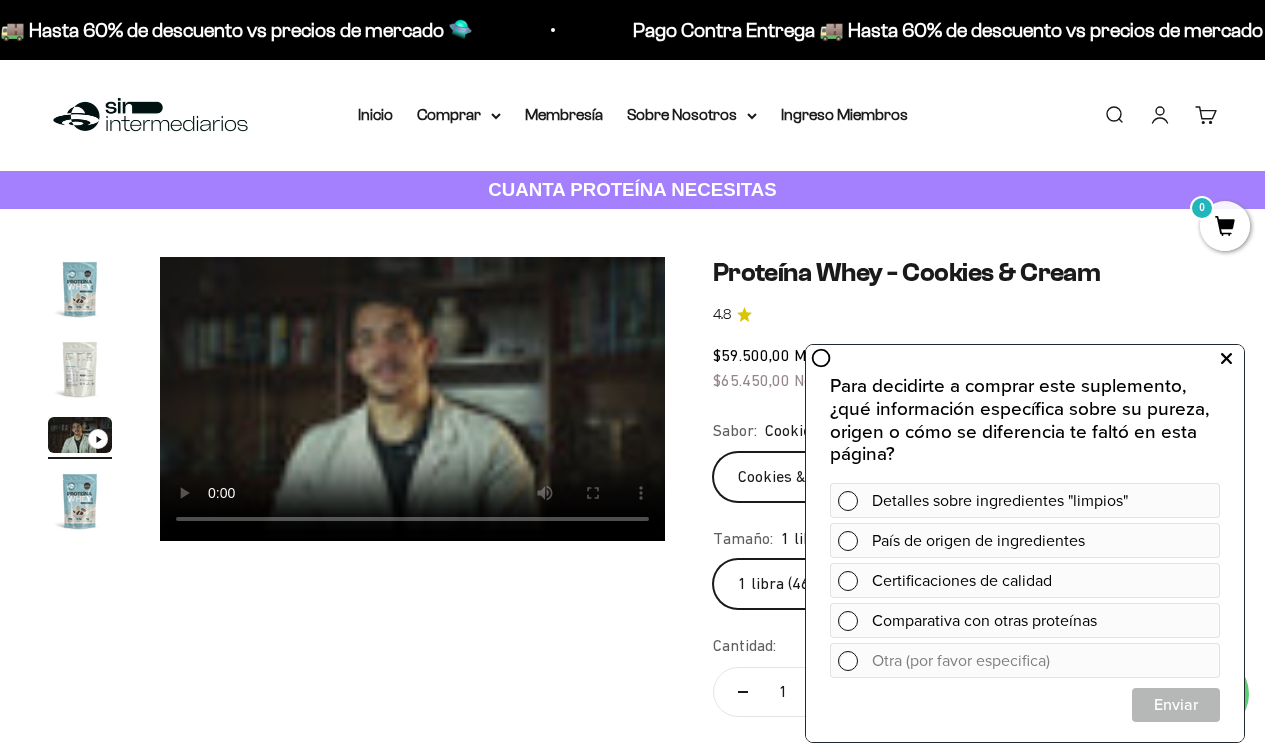 click at bounding box center [1226, 359] 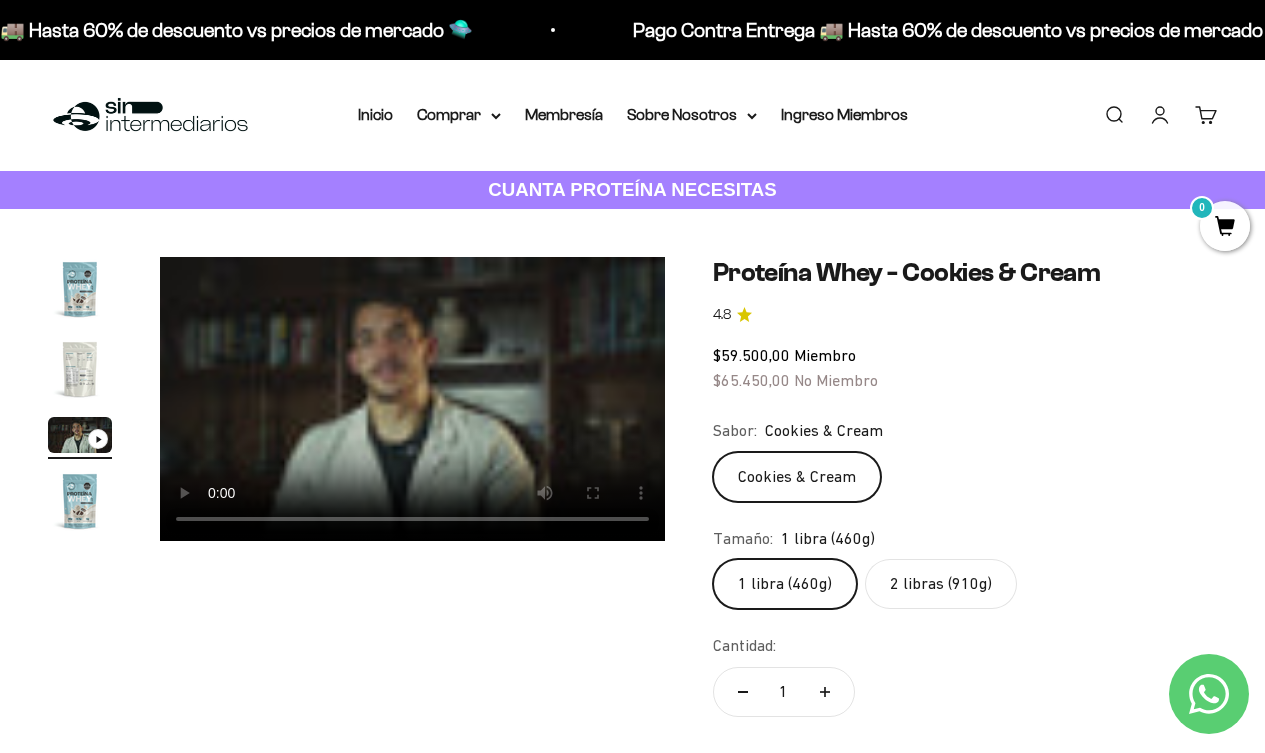click at bounding box center [80, 501] 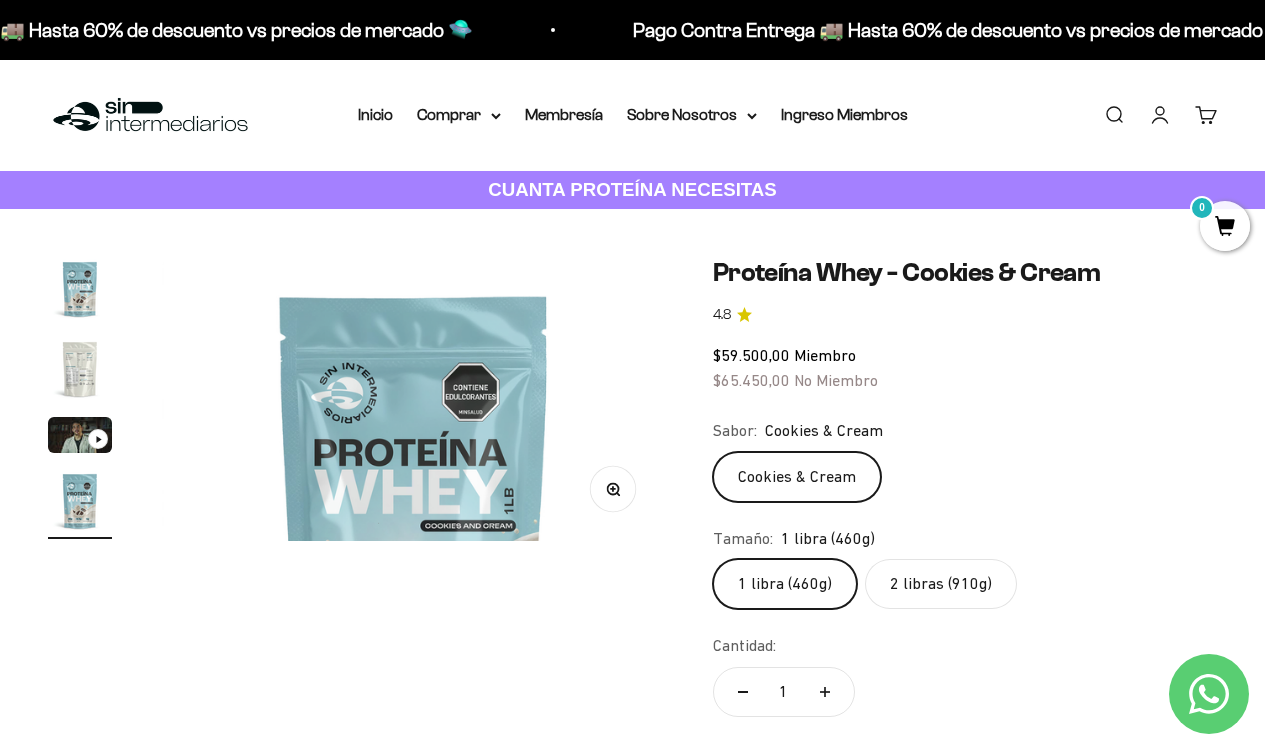 scroll, scrollTop: 0, scrollLeft: 1549, axis: horizontal 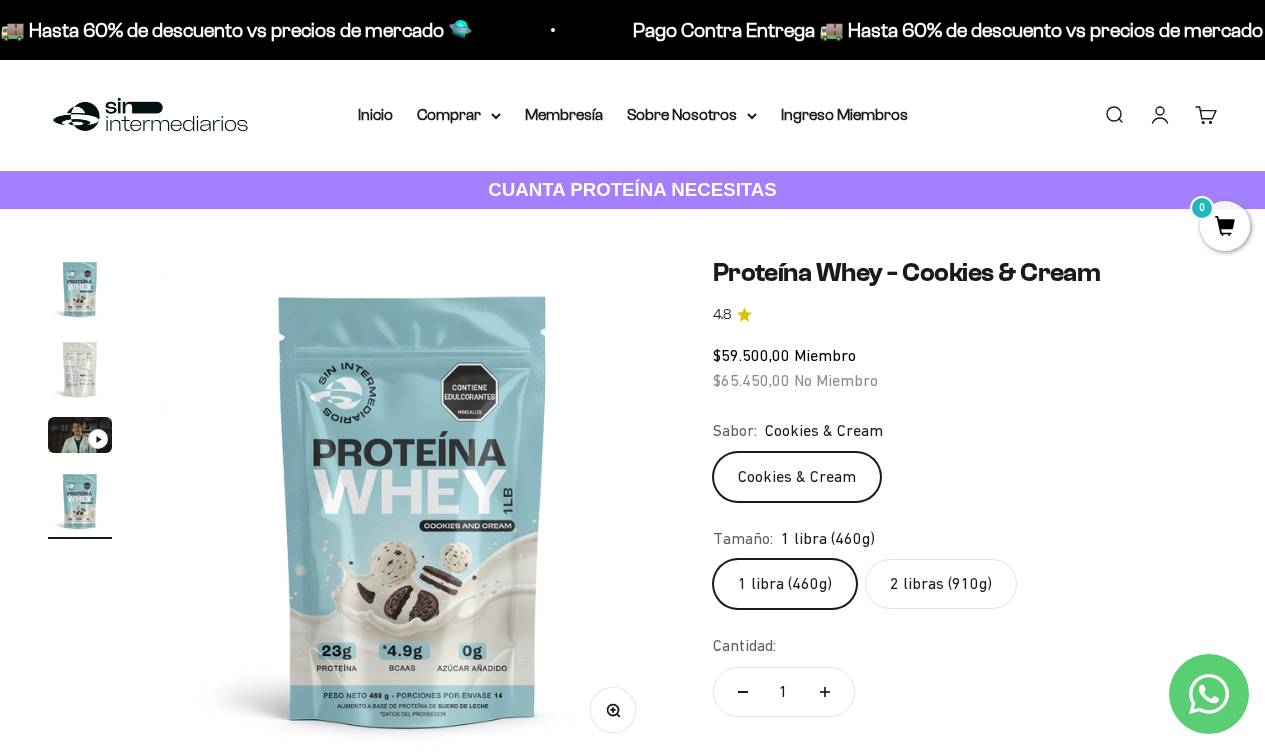 click on "Sabor:
Cookies & Cream" 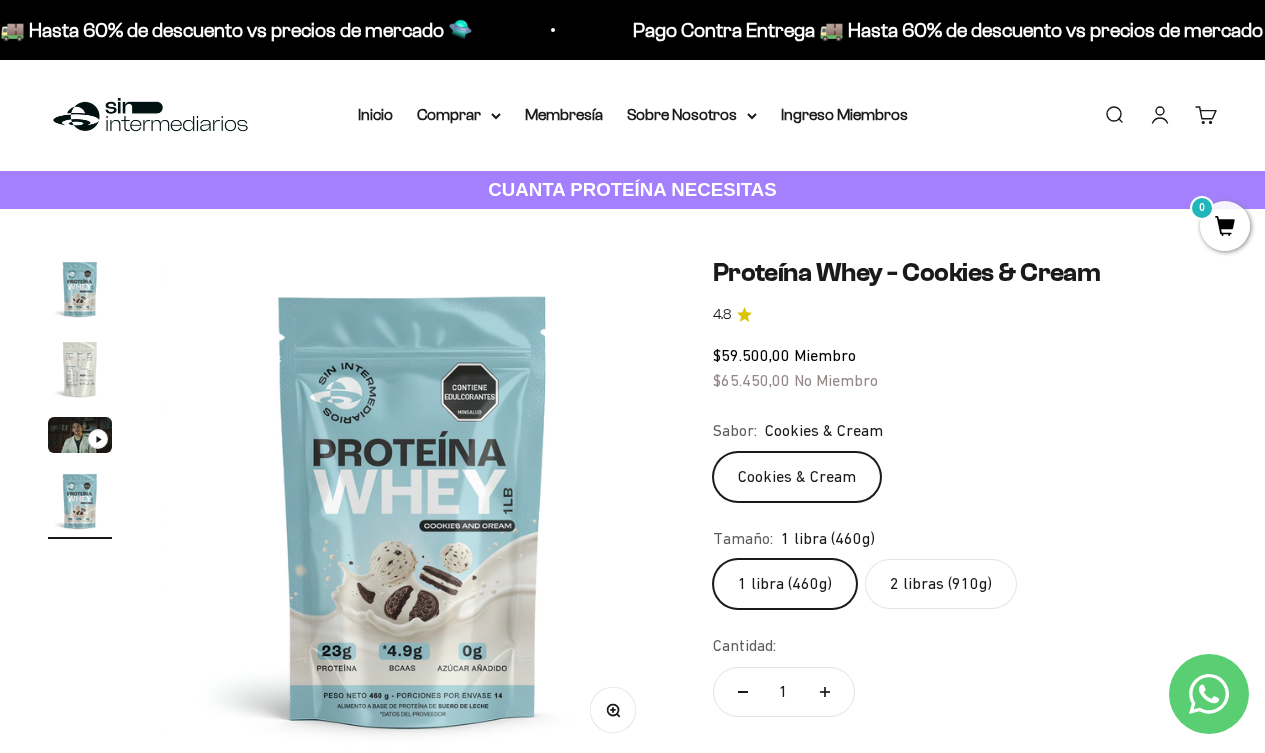click on "Menú
Buscar
Inicio
Comprar
Proteínas
Ver Todos
Whey
Iso Vegan Pancakes Pre-Entreno 0" at bounding box center [632, 115] 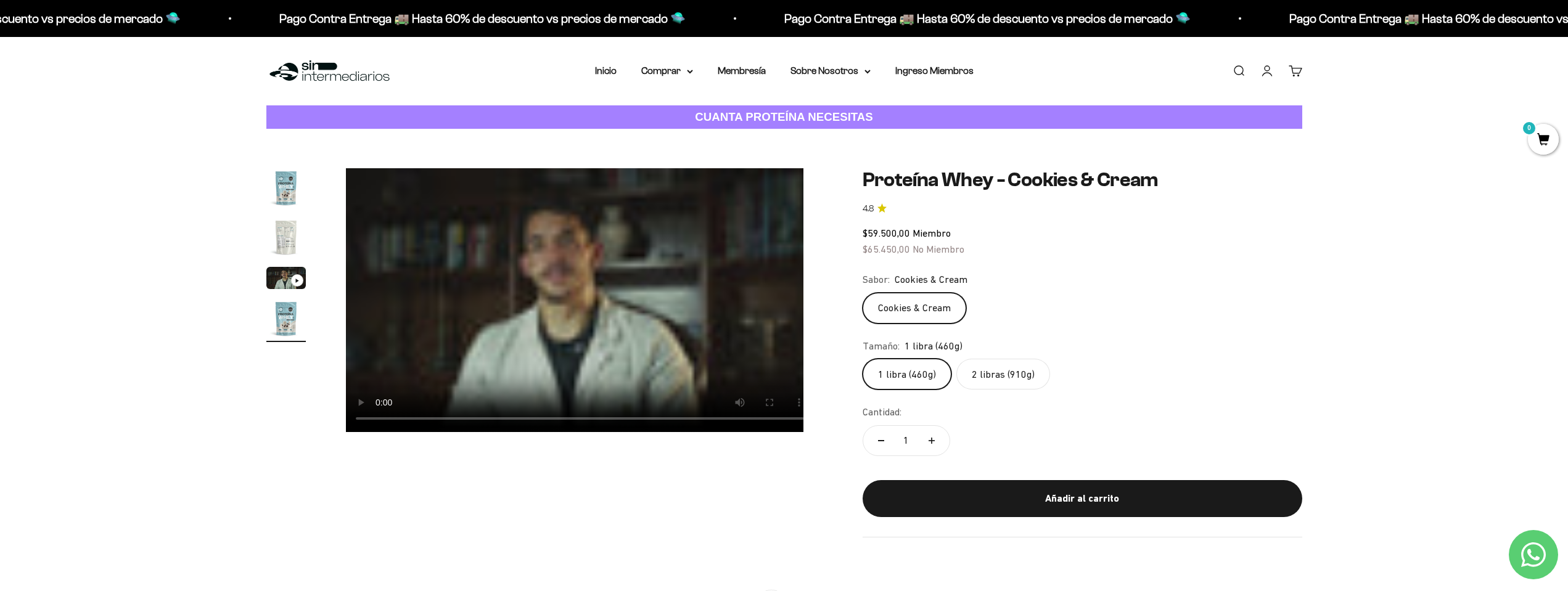 scroll, scrollTop: 0, scrollLeft: 1449, axis: horizontal 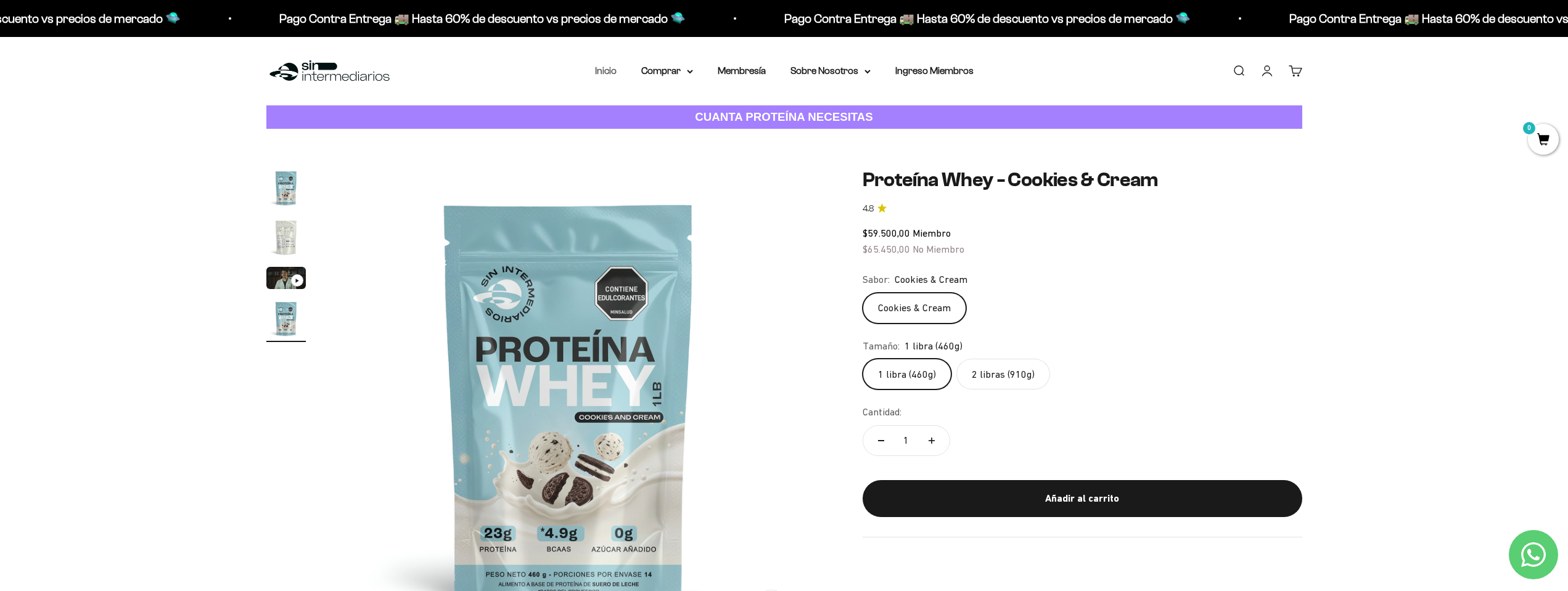 click on "Inicio" at bounding box center (605, 70) 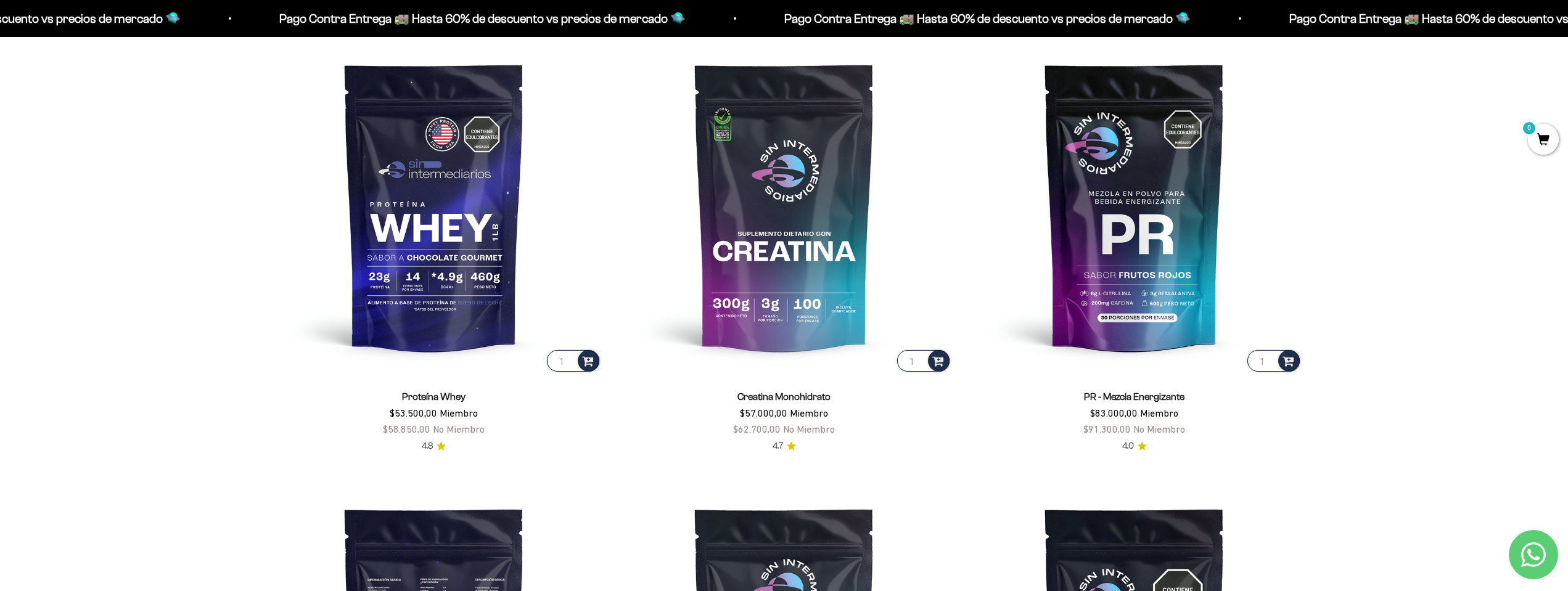 scroll, scrollTop: 719, scrollLeft: 0, axis: vertical 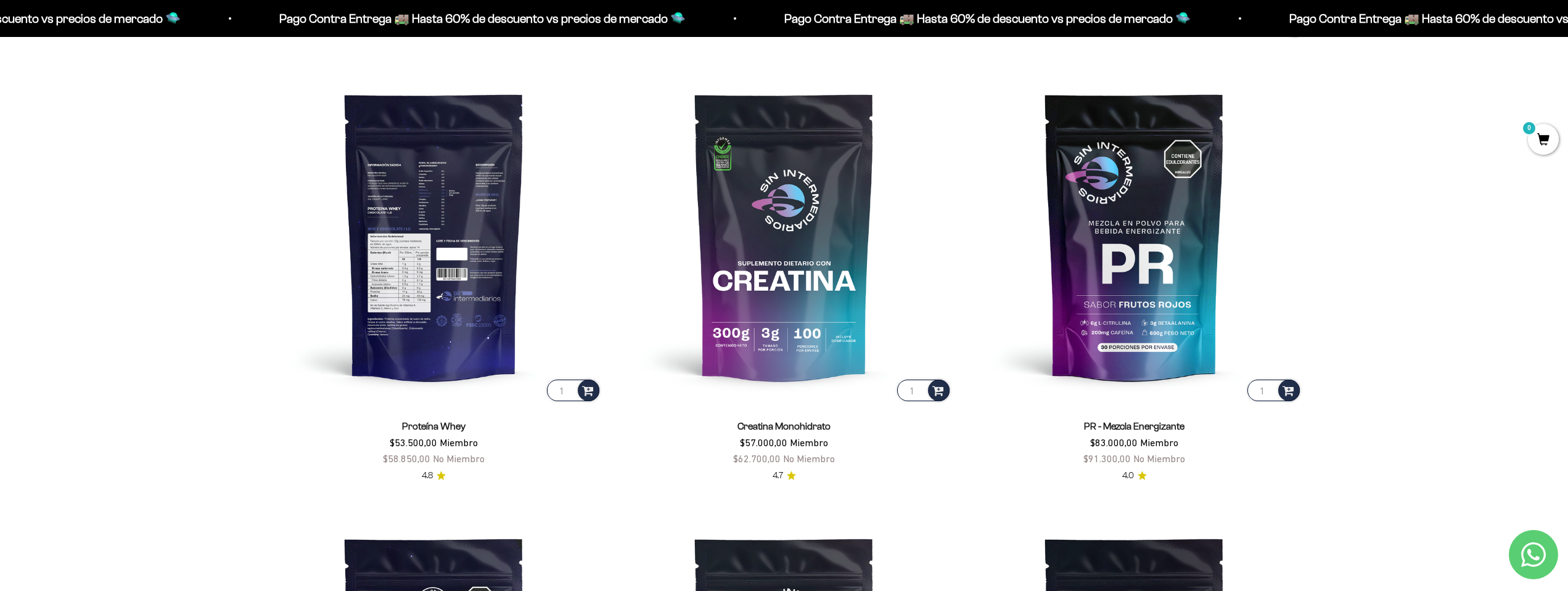 click at bounding box center (434, 236) 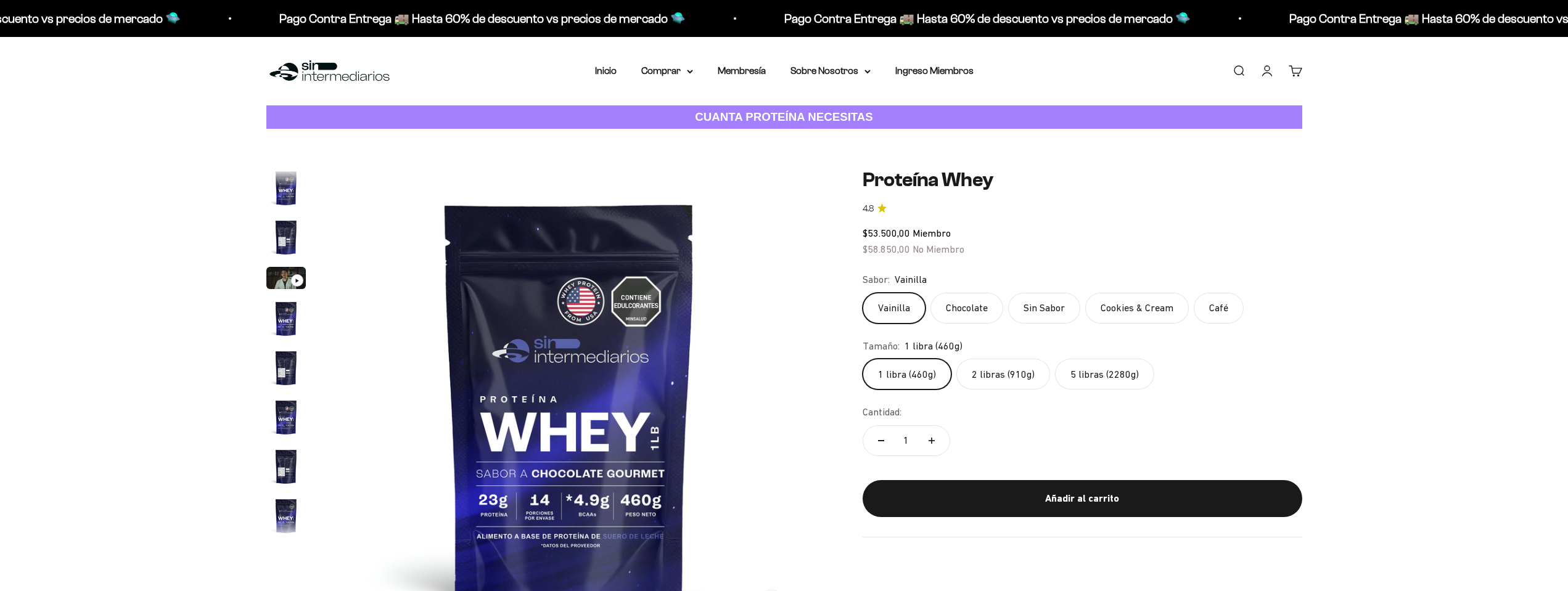 scroll, scrollTop: 0, scrollLeft: 0, axis: both 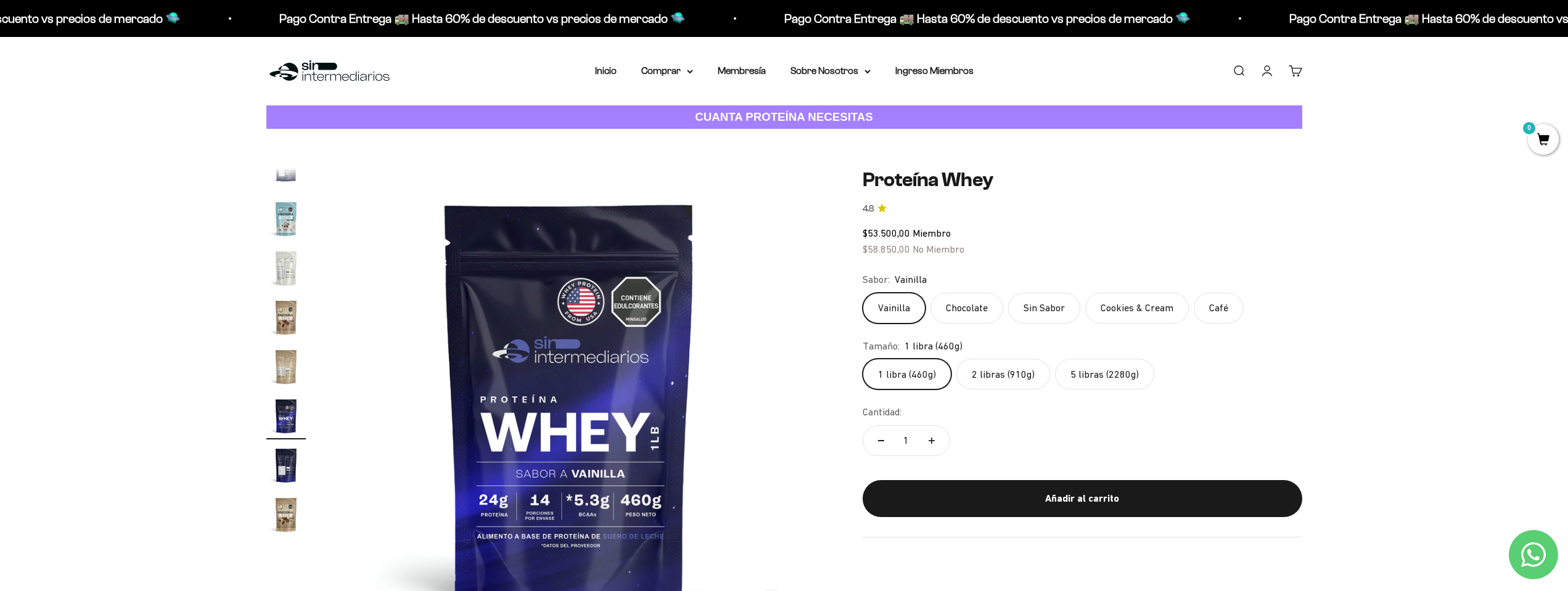 click at bounding box center (286, 219) 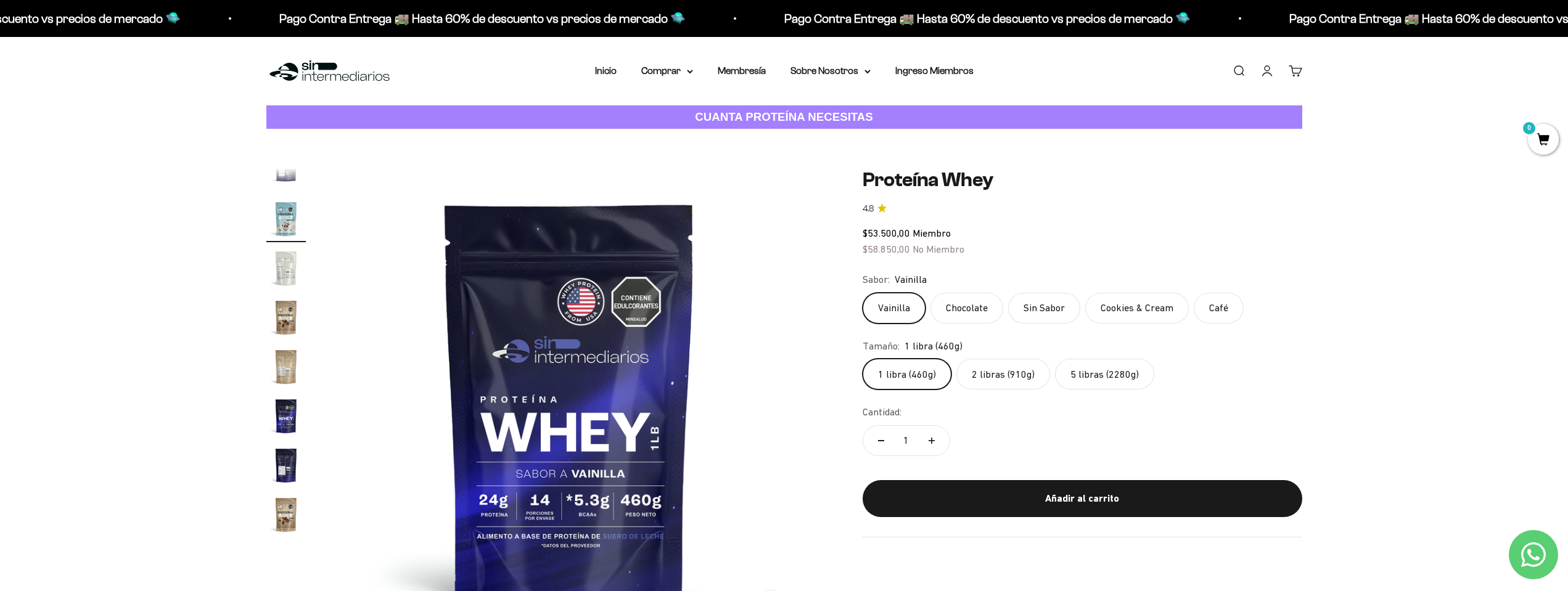 scroll, scrollTop: 0, scrollLeft: 7424, axis: horizontal 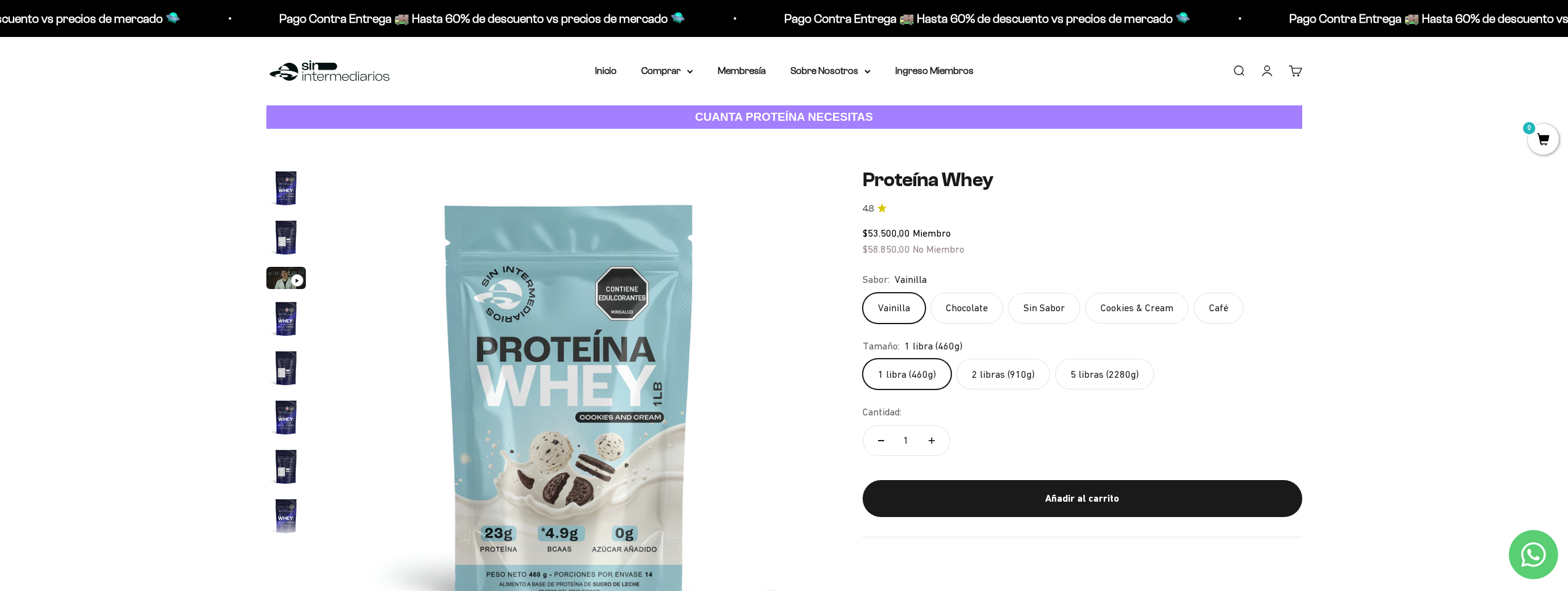 click at bounding box center [286, 188] 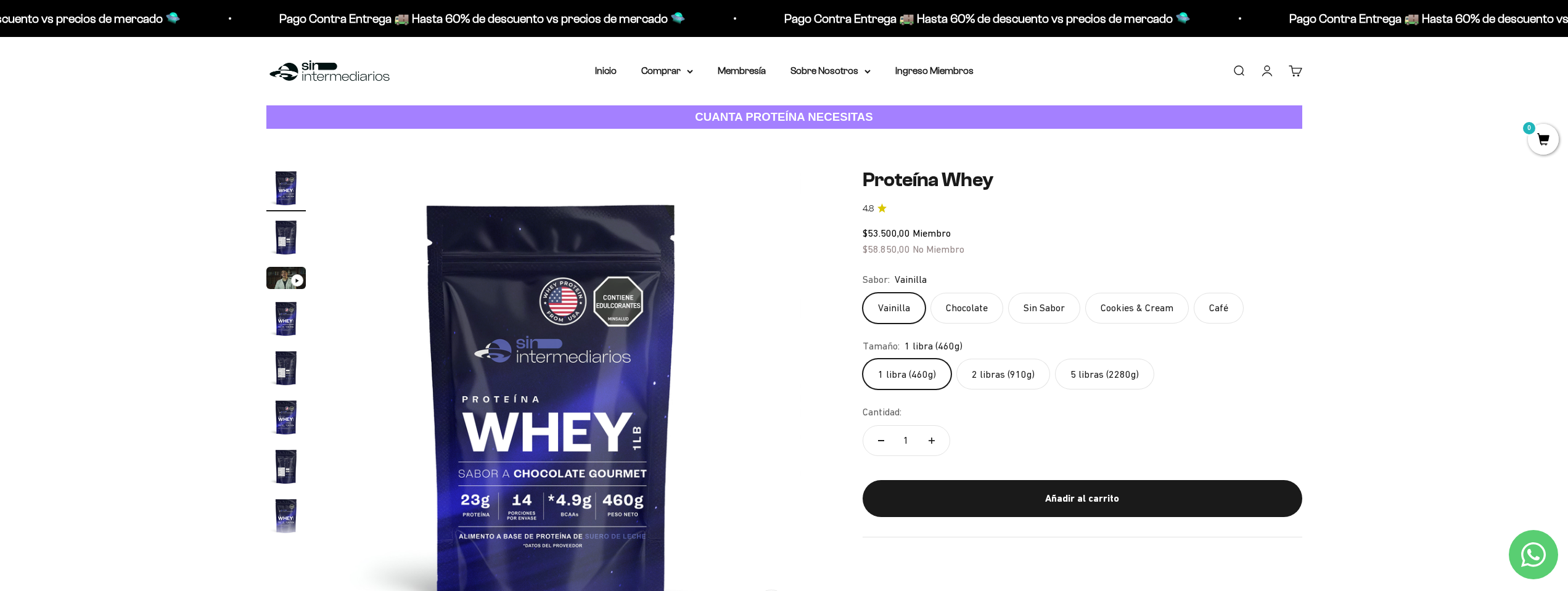 scroll, scrollTop: 0, scrollLeft: 0, axis: both 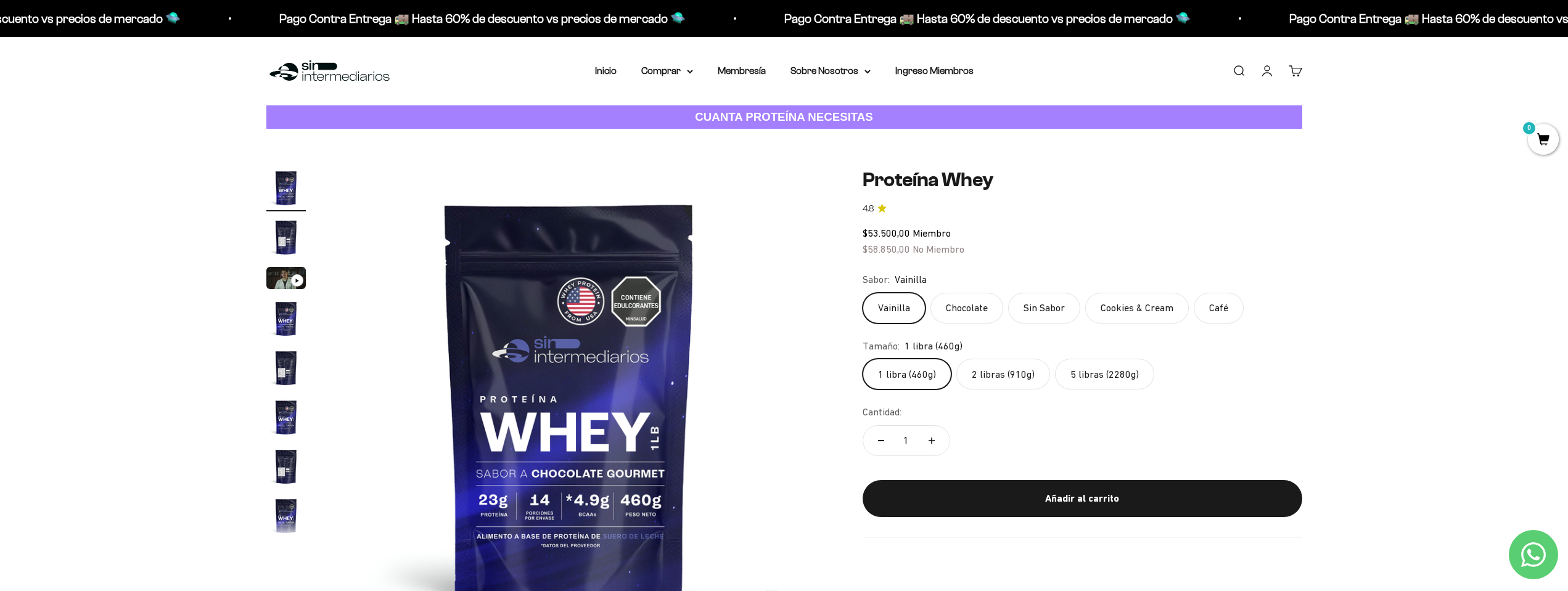 click at bounding box center [286, 237] 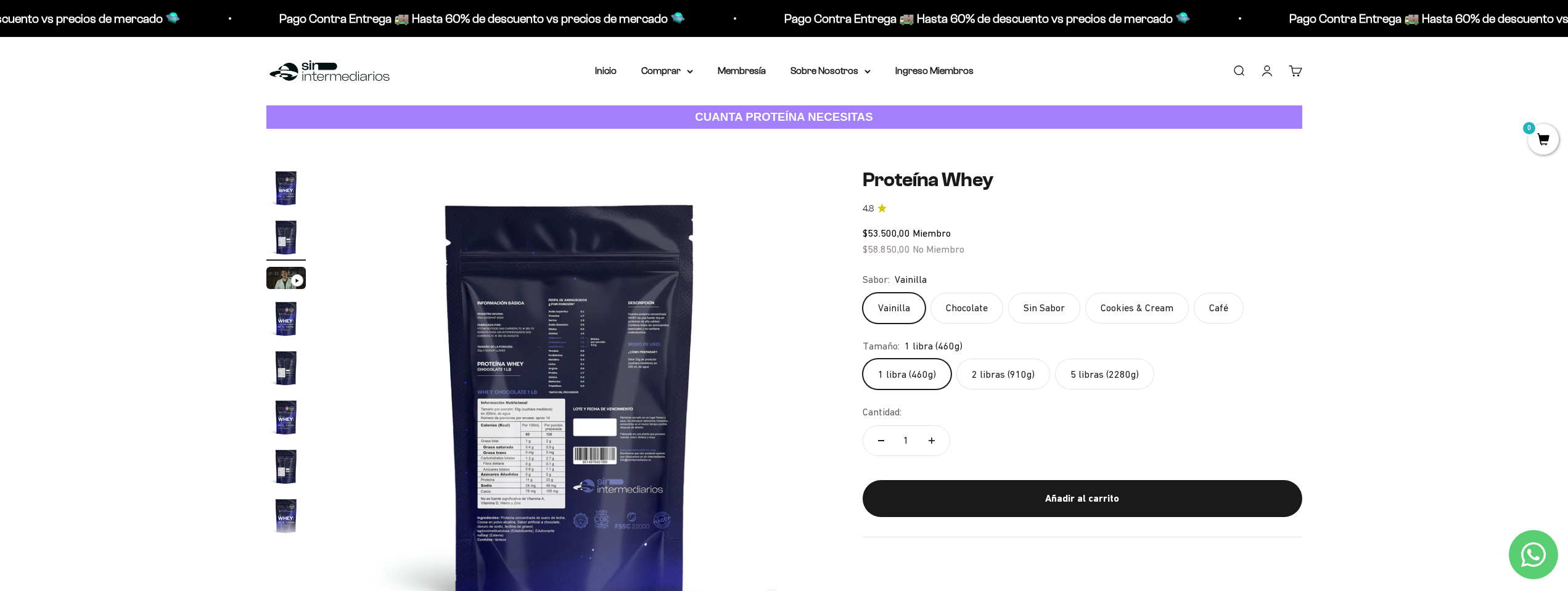scroll, scrollTop: 0, scrollLeft: 483, axis: horizontal 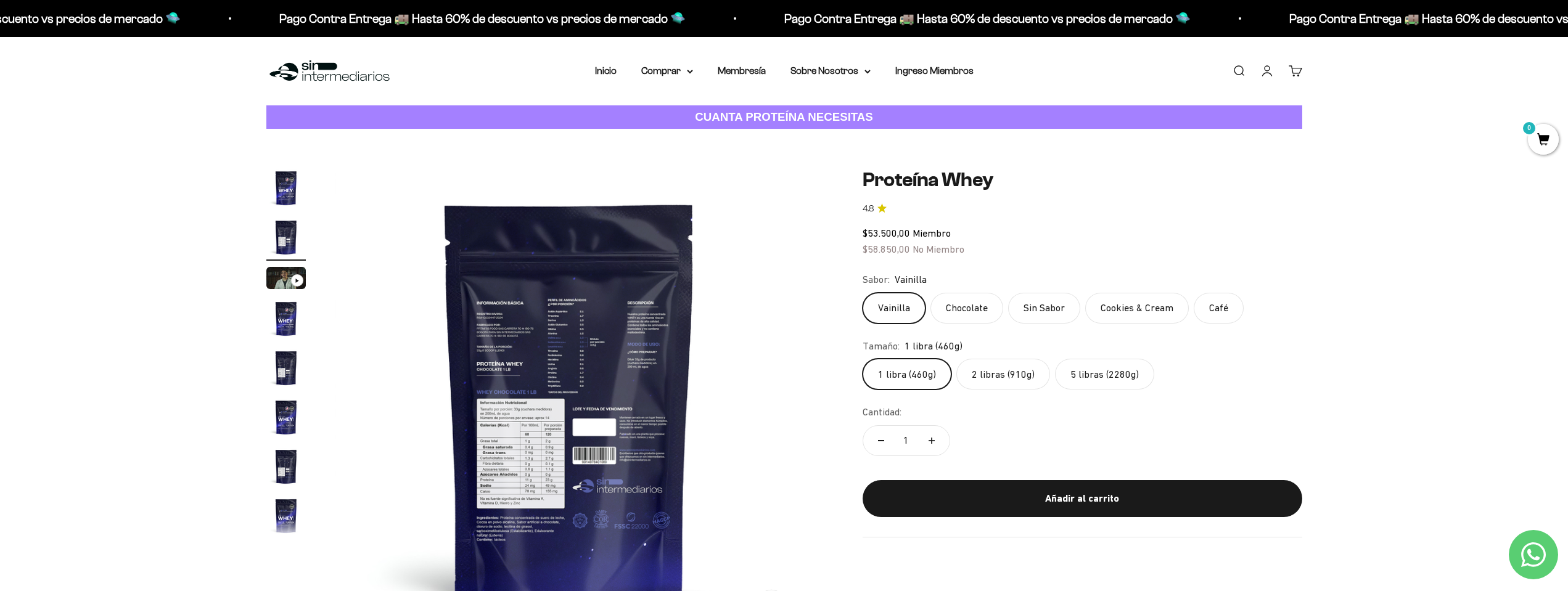 click at bounding box center [569, 402] 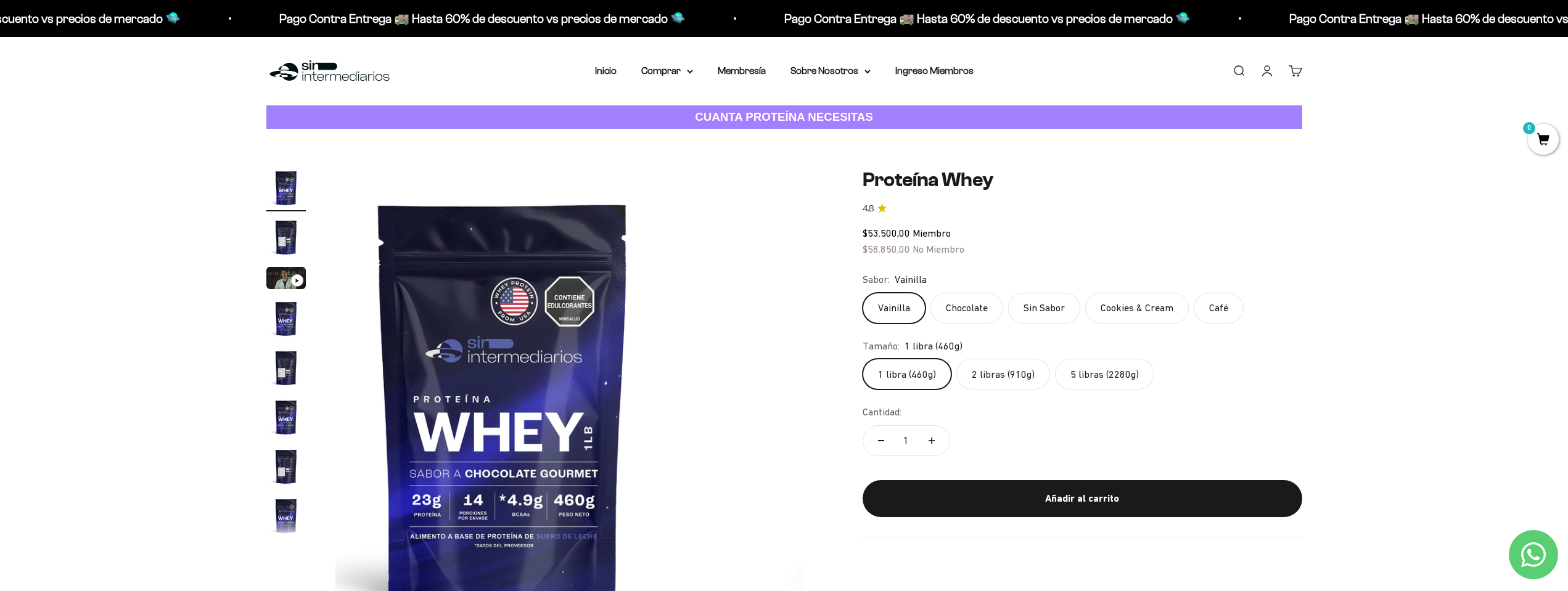 scroll, scrollTop: 0, scrollLeft: 0, axis: both 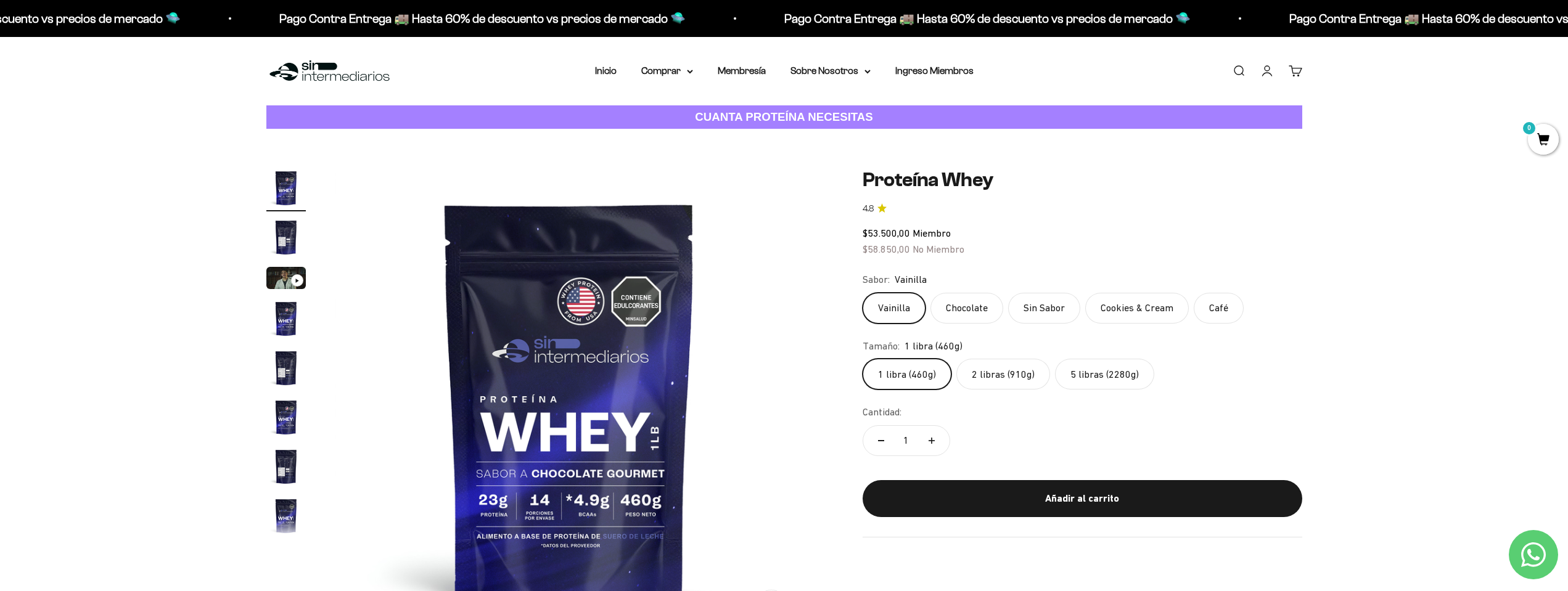 click at bounding box center (569, 402) 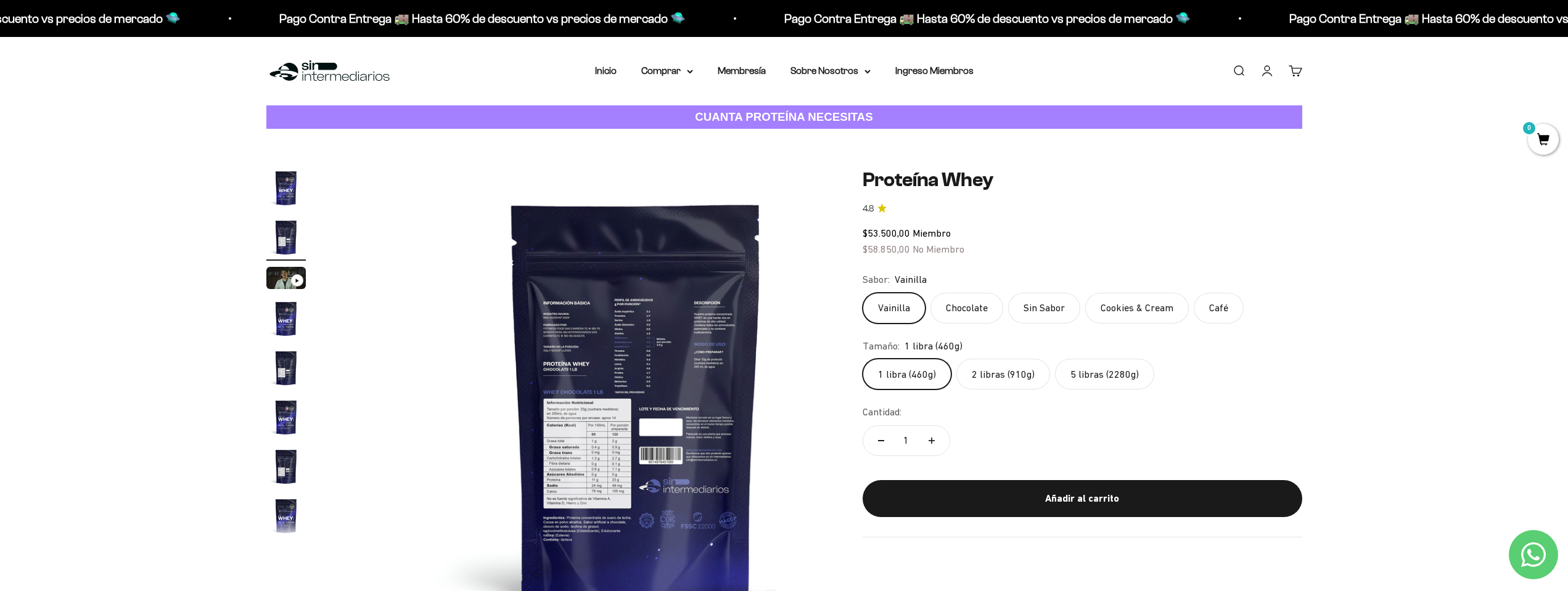 scroll, scrollTop: 0, scrollLeft: 483, axis: horizontal 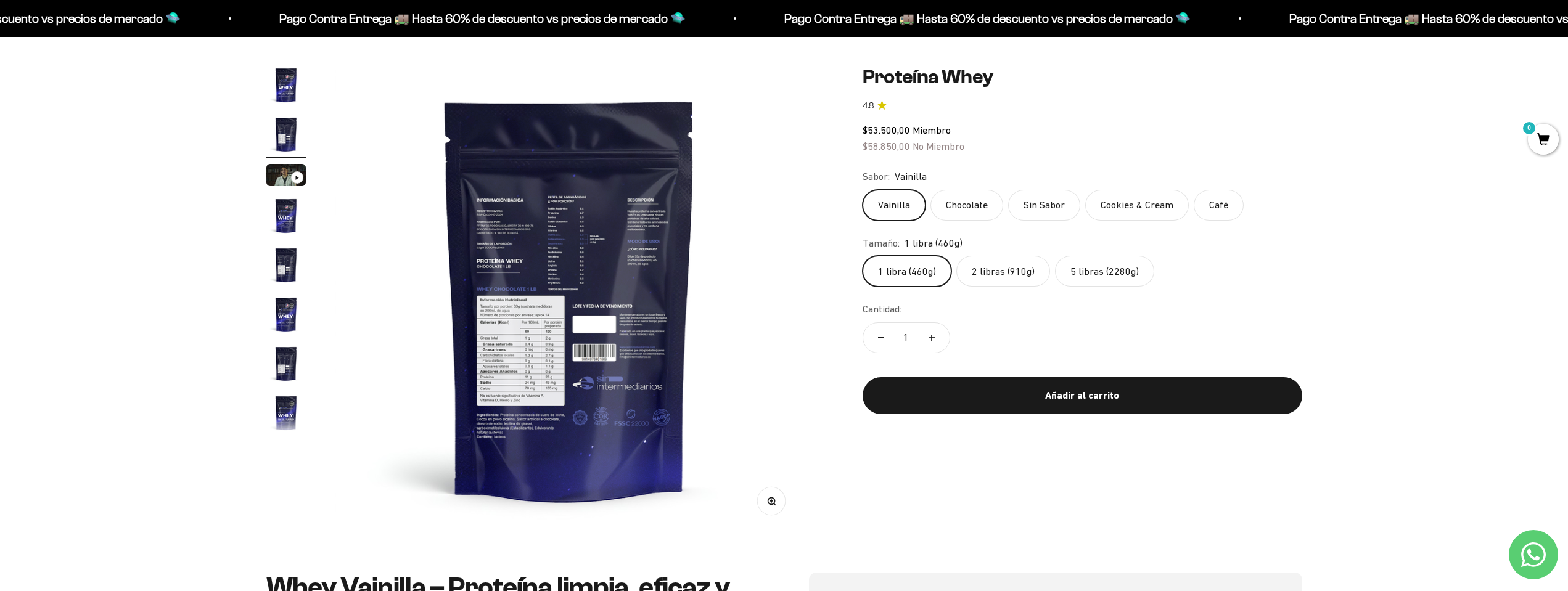 click at bounding box center (286, 216) 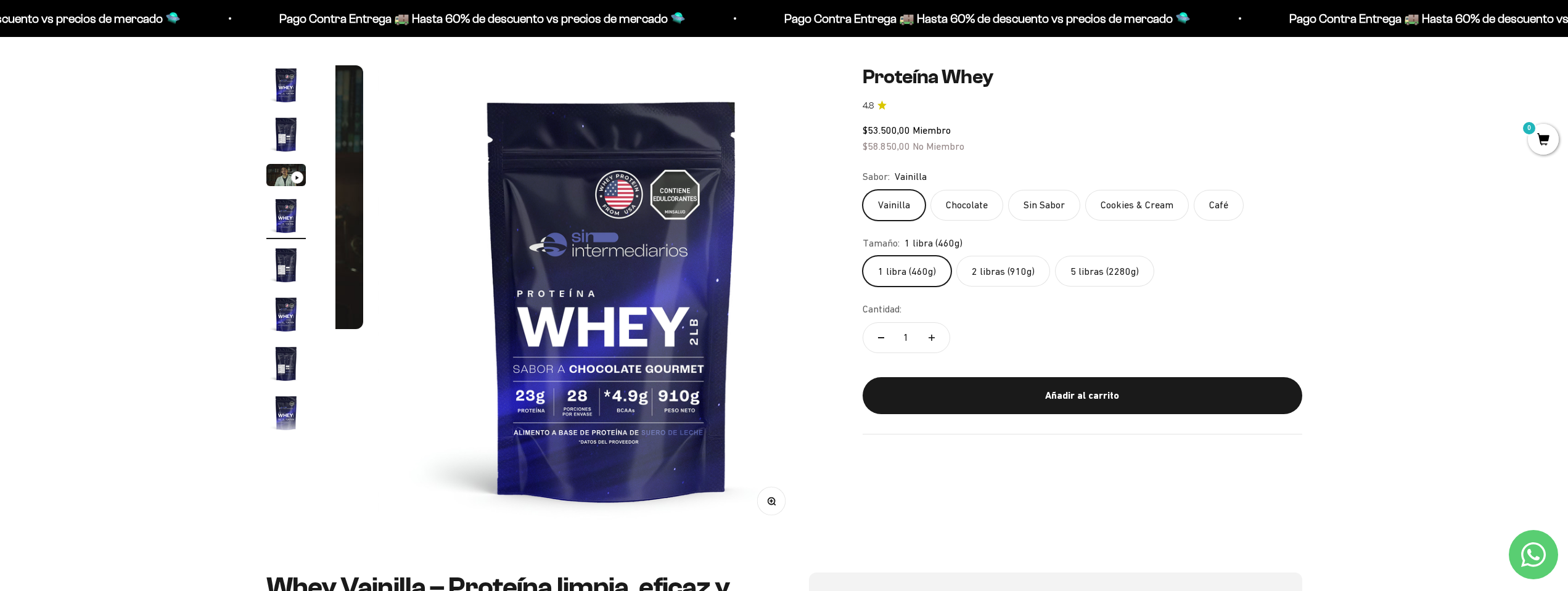 scroll, scrollTop: 0, scrollLeft: 1449, axis: horizontal 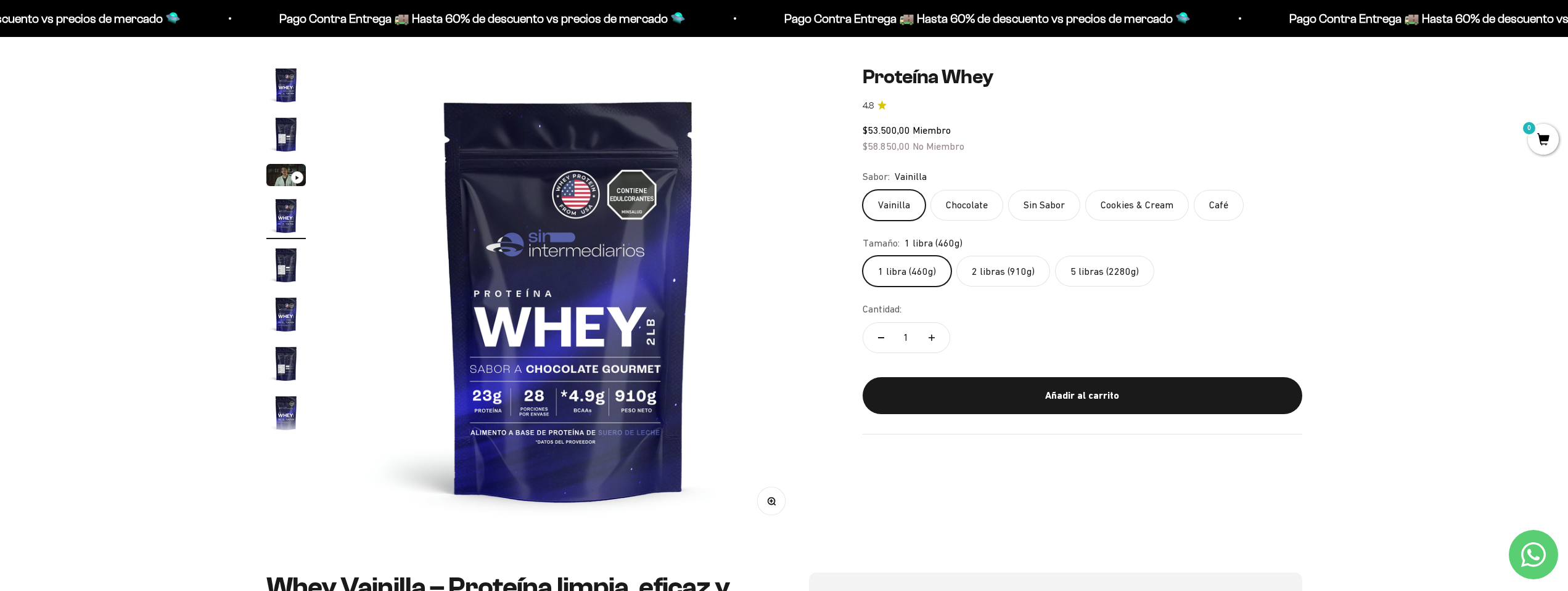 click at bounding box center [569, 299] 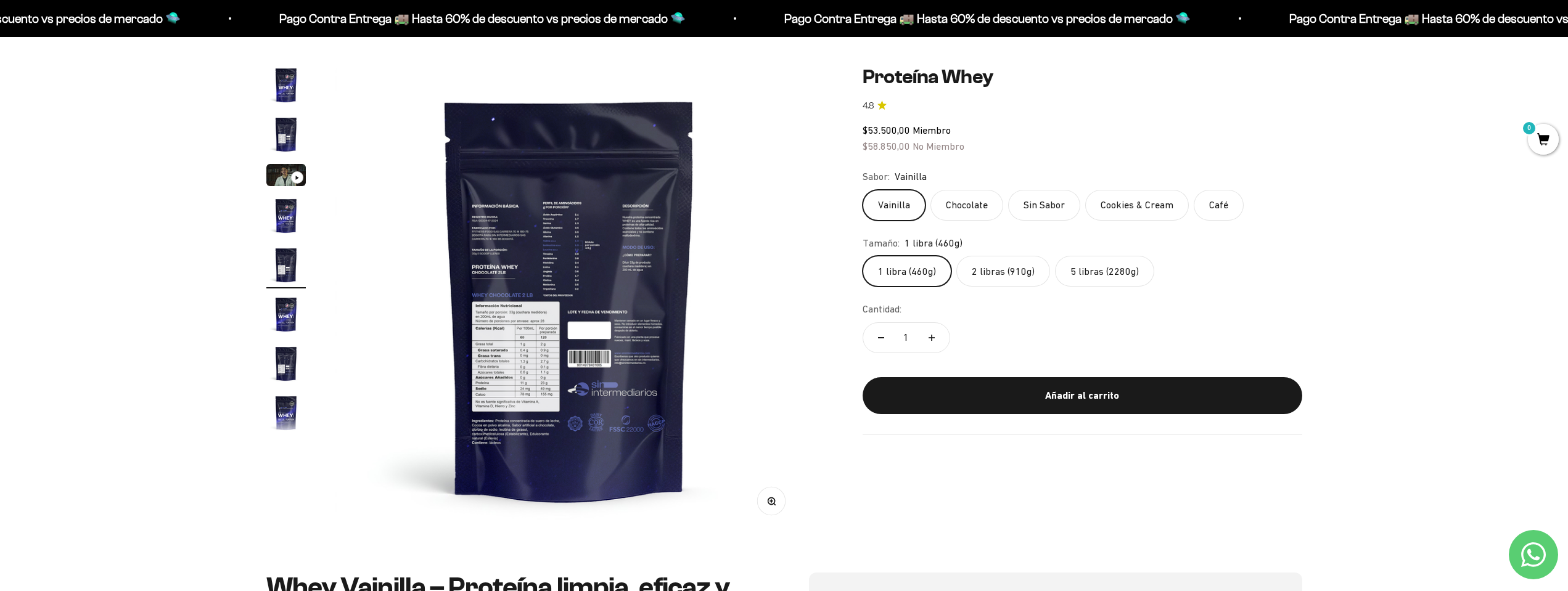 scroll, scrollTop: 0, scrollLeft: 1932, axis: horizontal 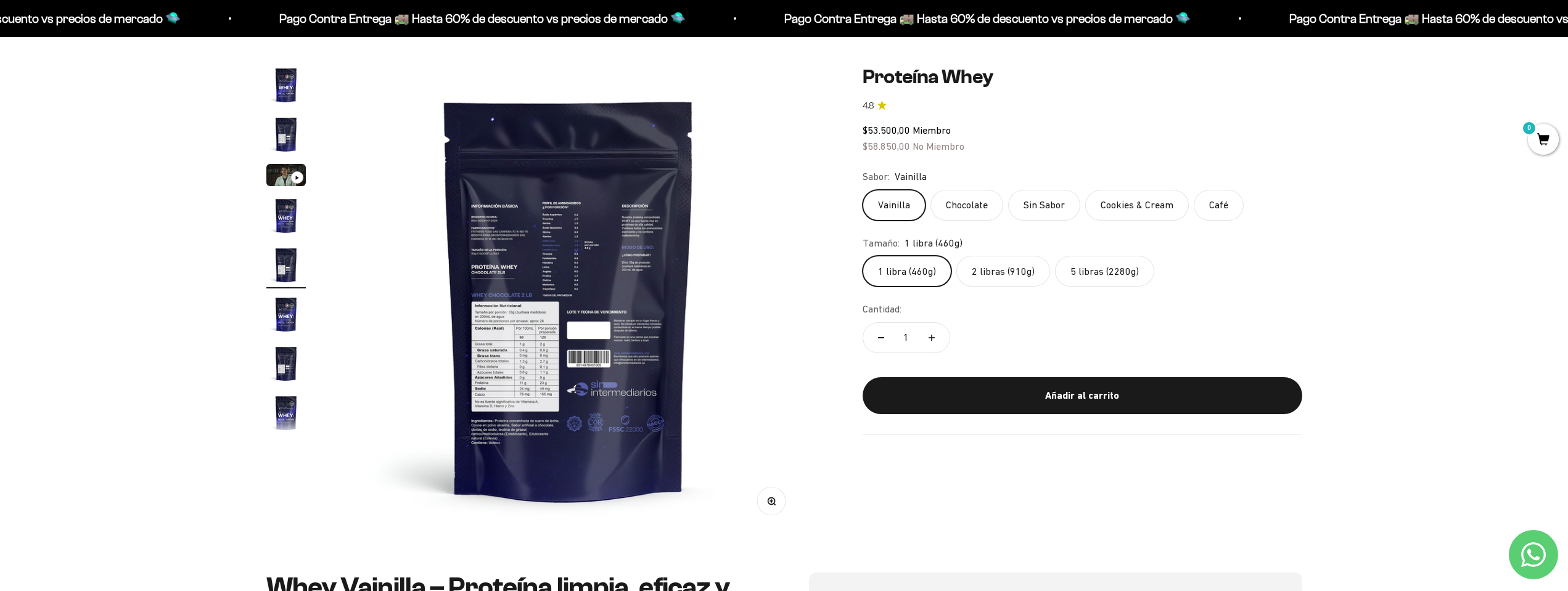 click on "Zoom
Ir al artículo 1
Ir al artículo 2
Ir al artículo 3
Ir al artículo 4
Ir al artículo 5
Ir al artículo 6
Ir al artículo 7
Ir al artículo 8
Ir al artículo 9
Ir al artículo 10
Ir al artículo 11
Ir al artículo 12
Ir al artículo 13
Ir al artículo 14
Ir al artículo 15
Ir al artículo 16
Ir al artículo 17
Ir al artículo 18
Ir al artículo 19
Ir al artículo 20" at bounding box center (784, 299) 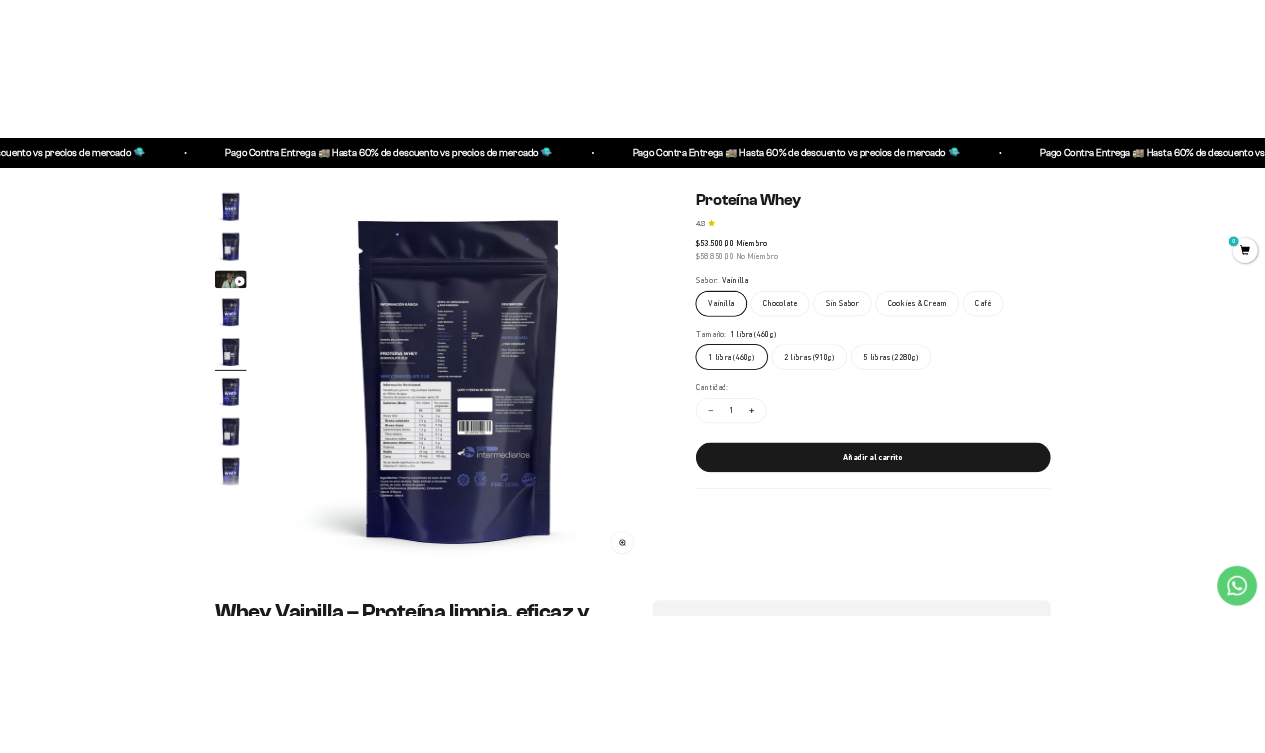 scroll, scrollTop: 0, scrollLeft: 2066, axis: horizontal 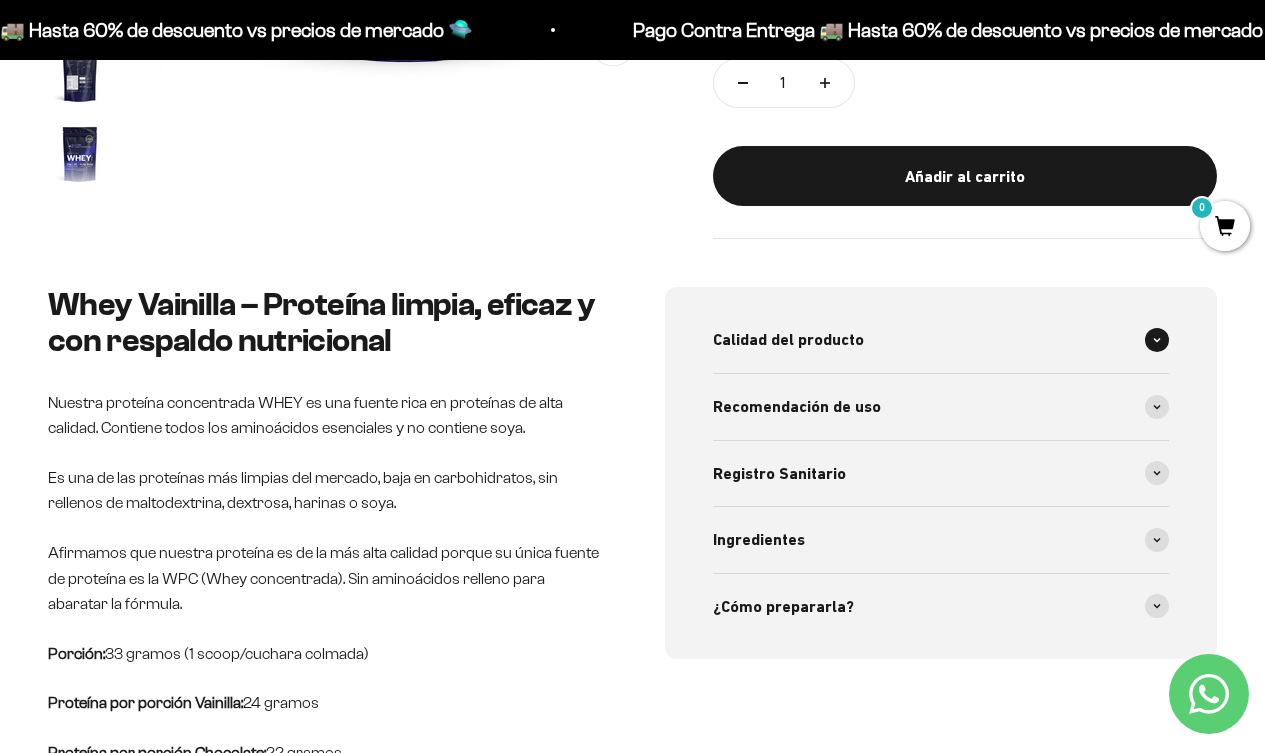 click at bounding box center [1157, 340] 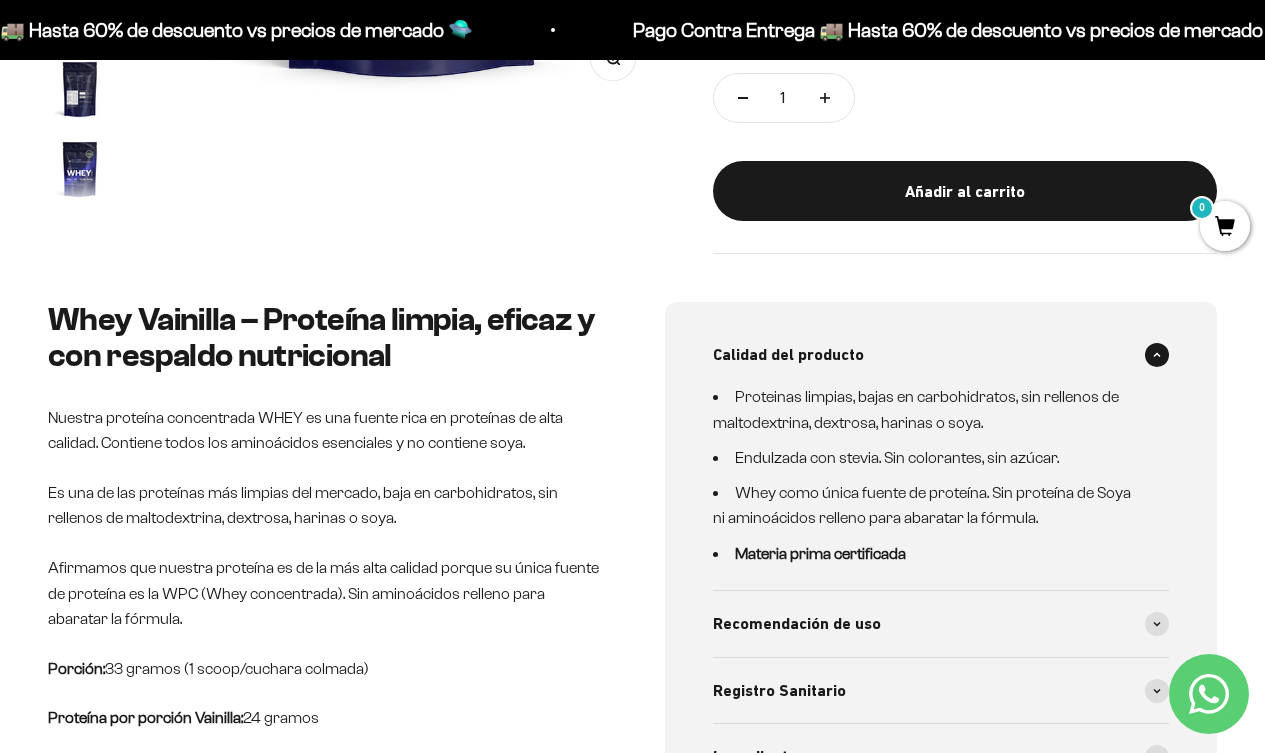 scroll, scrollTop: 833, scrollLeft: 0, axis: vertical 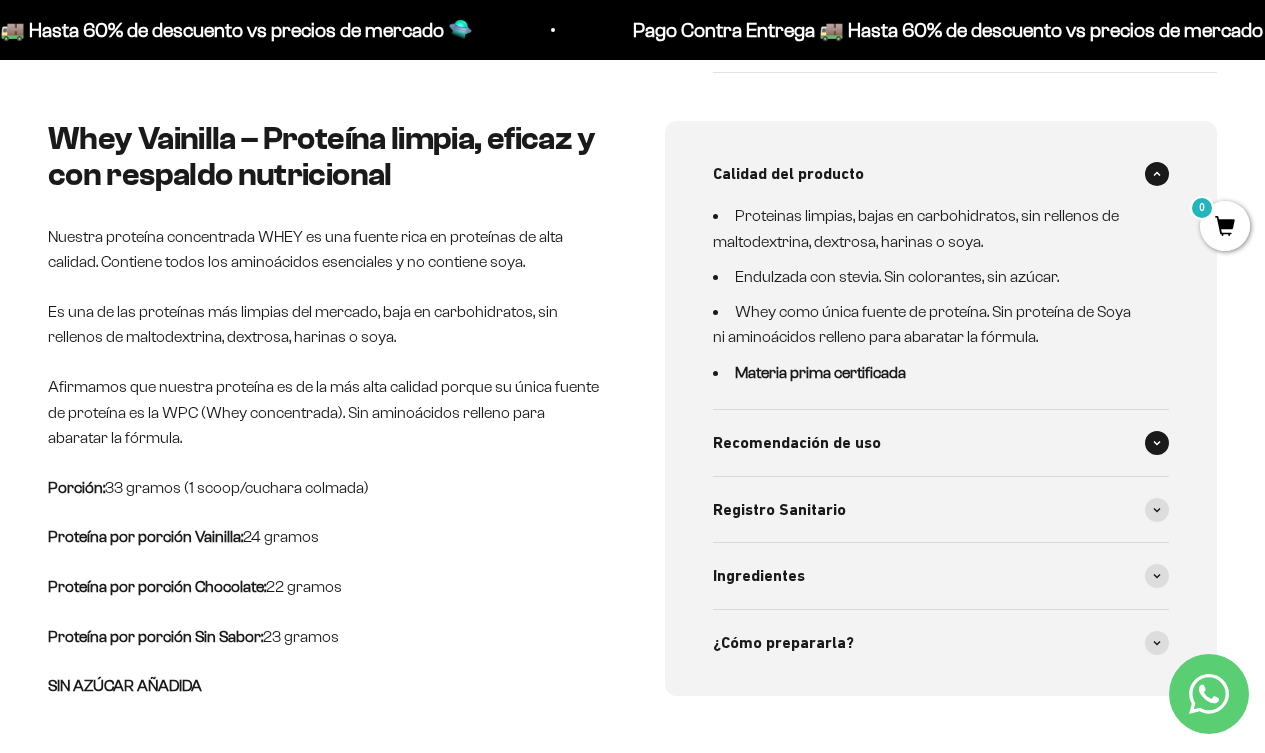 click at bounding box center [1157, 443] 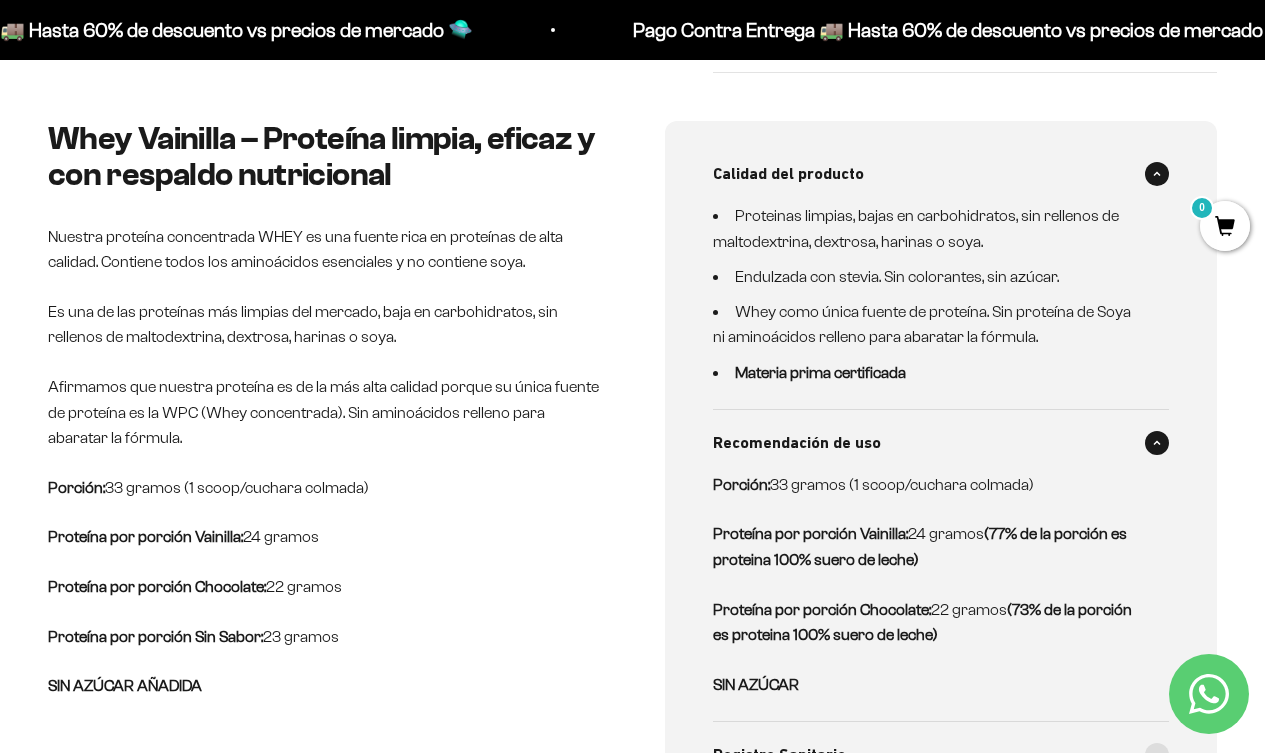 click at bounding box center (1157, 443) 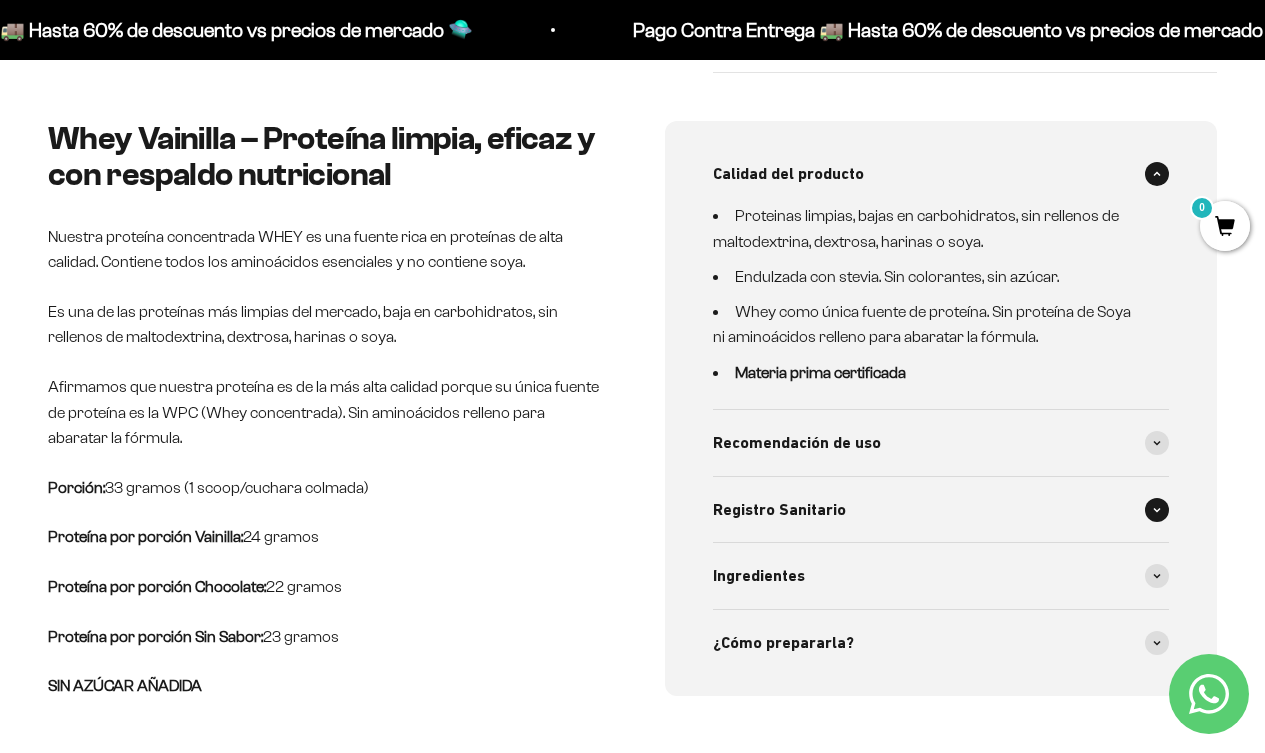 click at bounding box center [1157, 510] 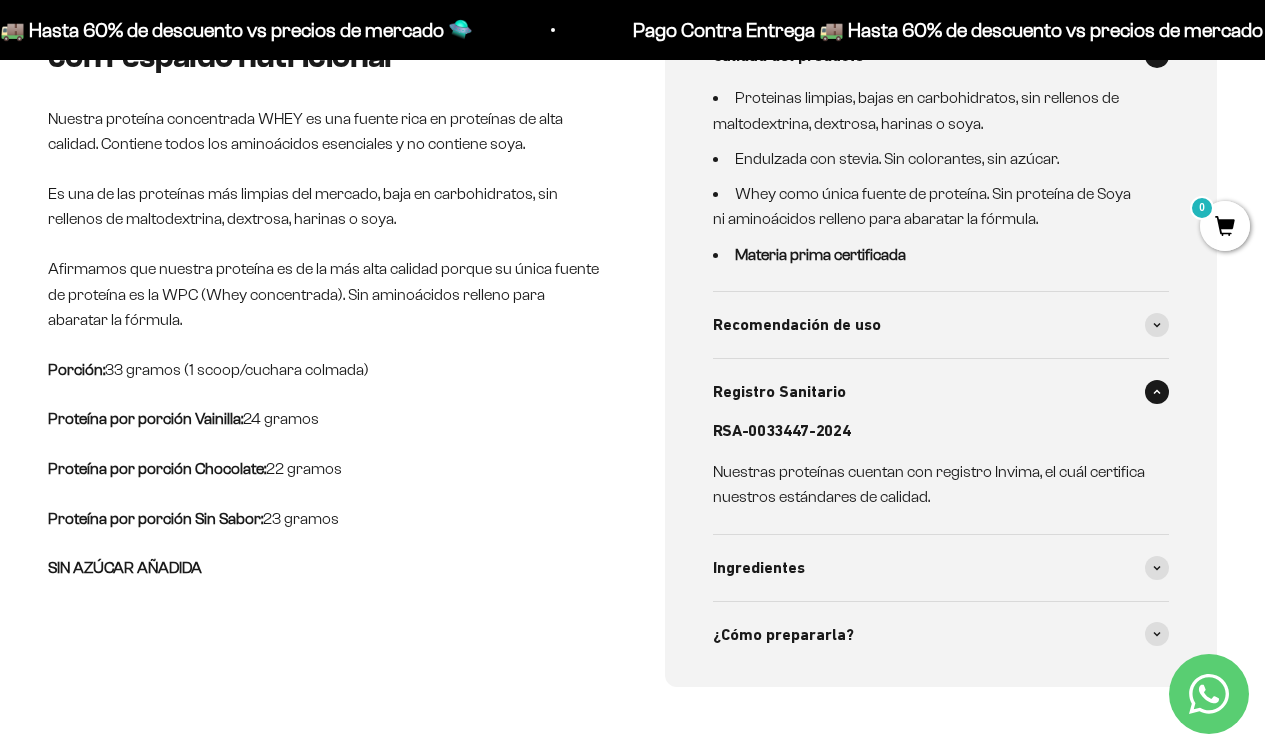 scroll, scrollTop: 1000, scrollLeft: 0, axis: vertical 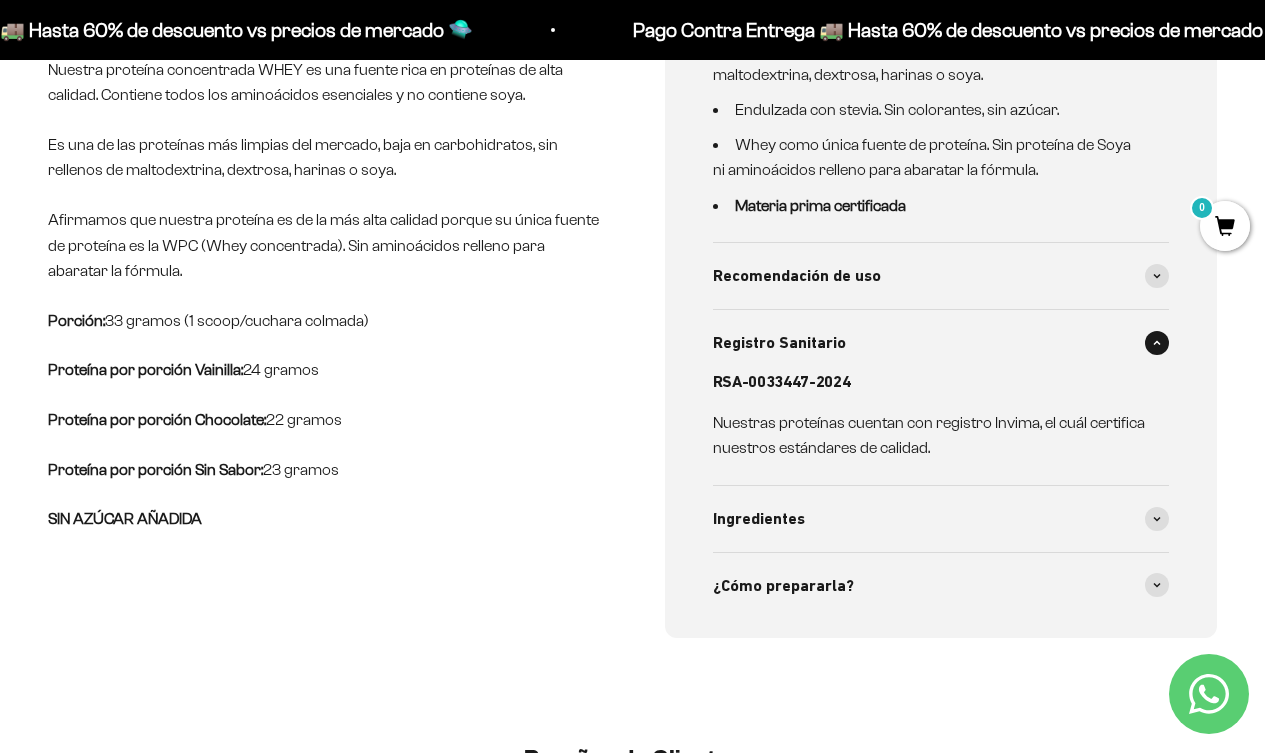 drag, startPoint x: 886, startPoint y: 370, endPoint x: 736, endPoint y: 375, distance: 150.08331 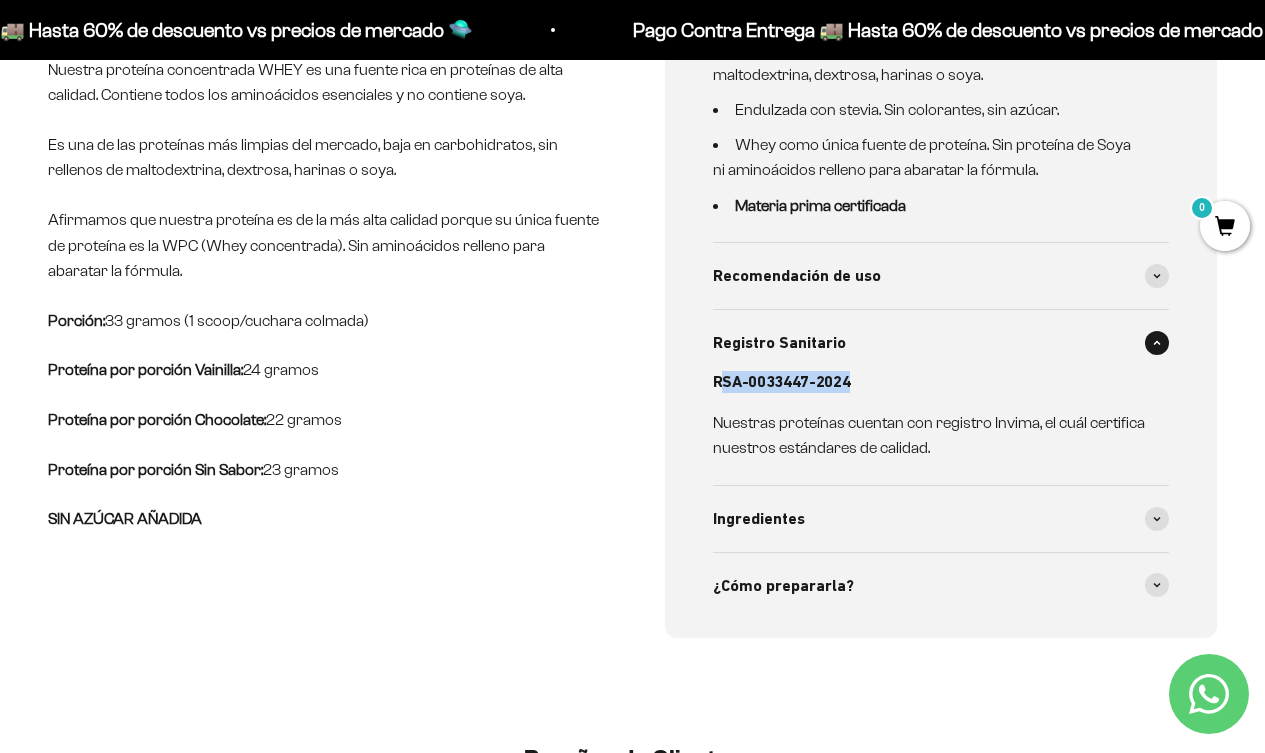 drag, startPoint x: 720, startPoint y: 375, endPoint x: 866, endPoint y: 375, distance: 146 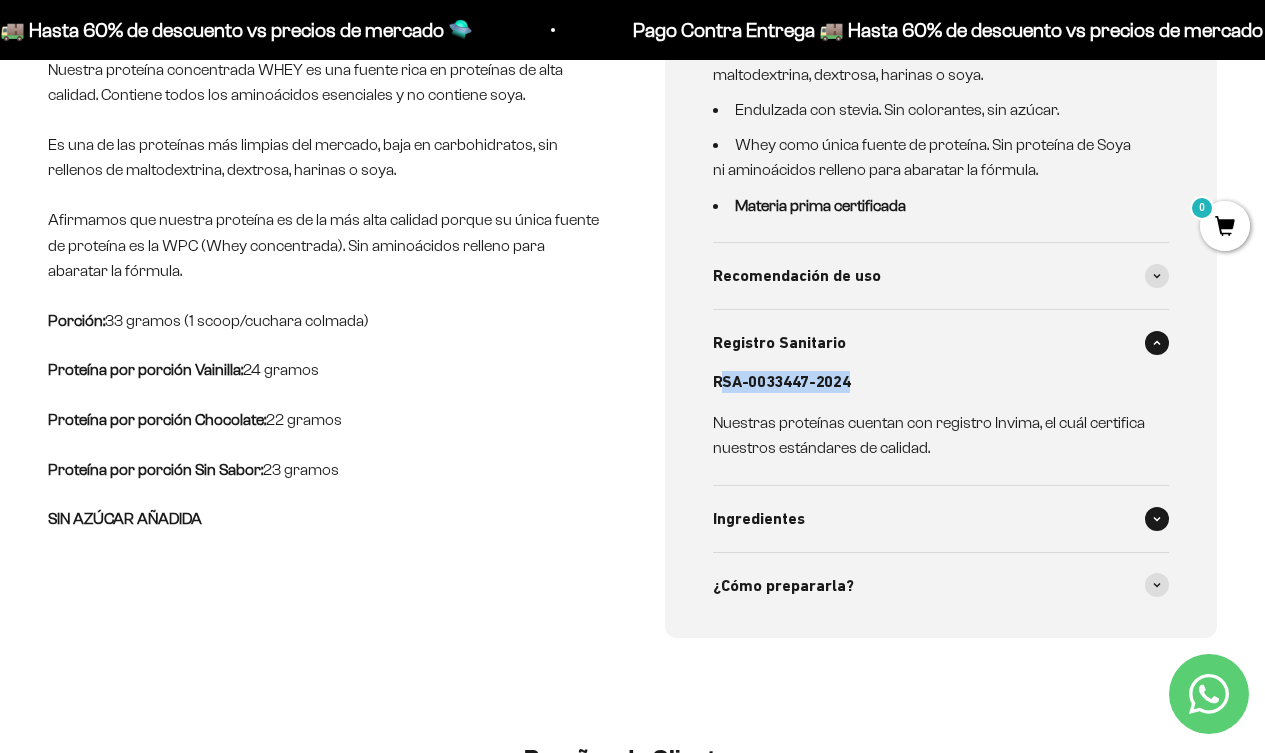 click on "Ingredientes" at bounding box center (759, 519) 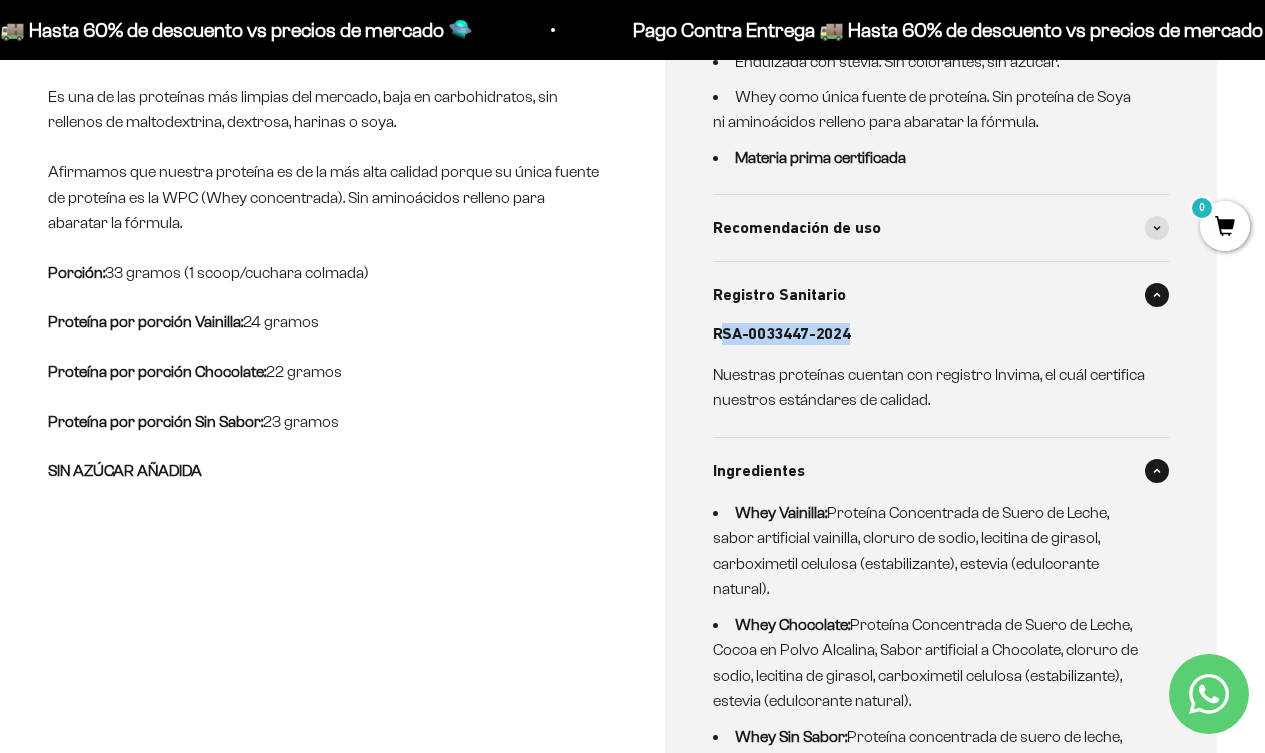 scroll, scrollTop: 1000, scrollLeft: 0, axis: vertical 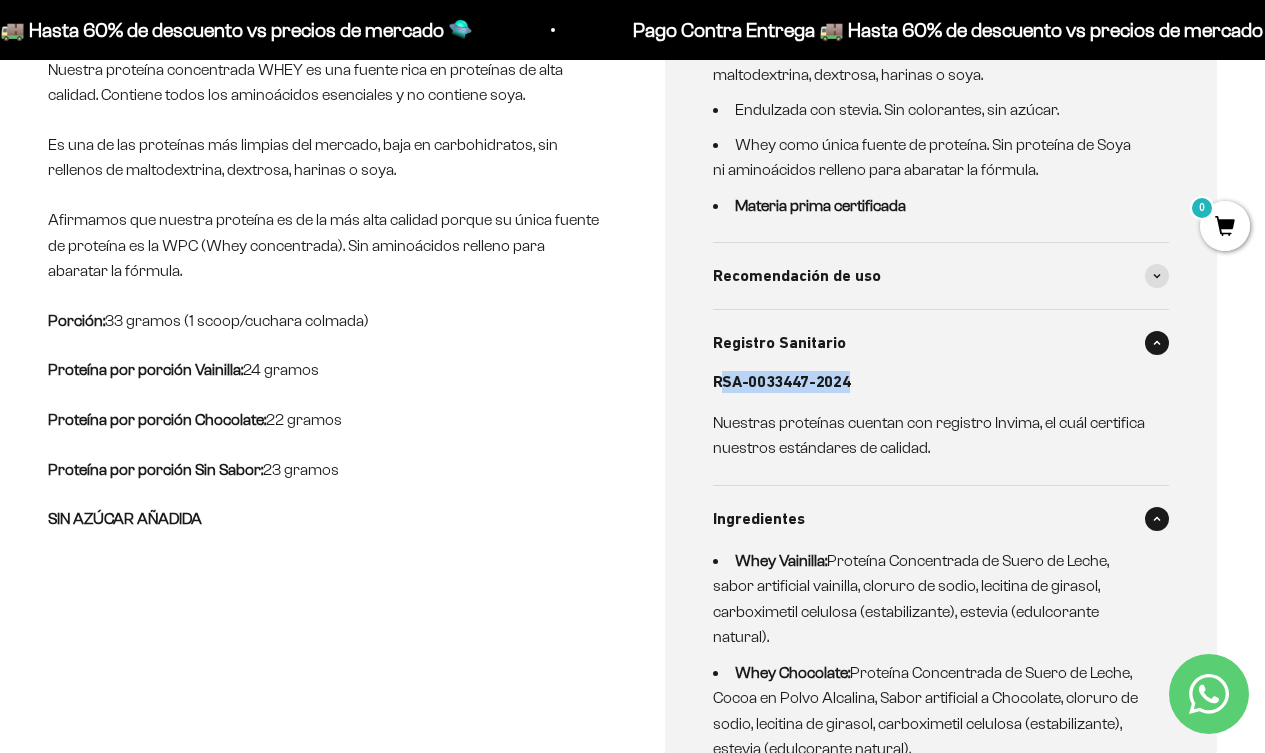 click on "RSA-0033447-2024" at bounding box center (929, 382) 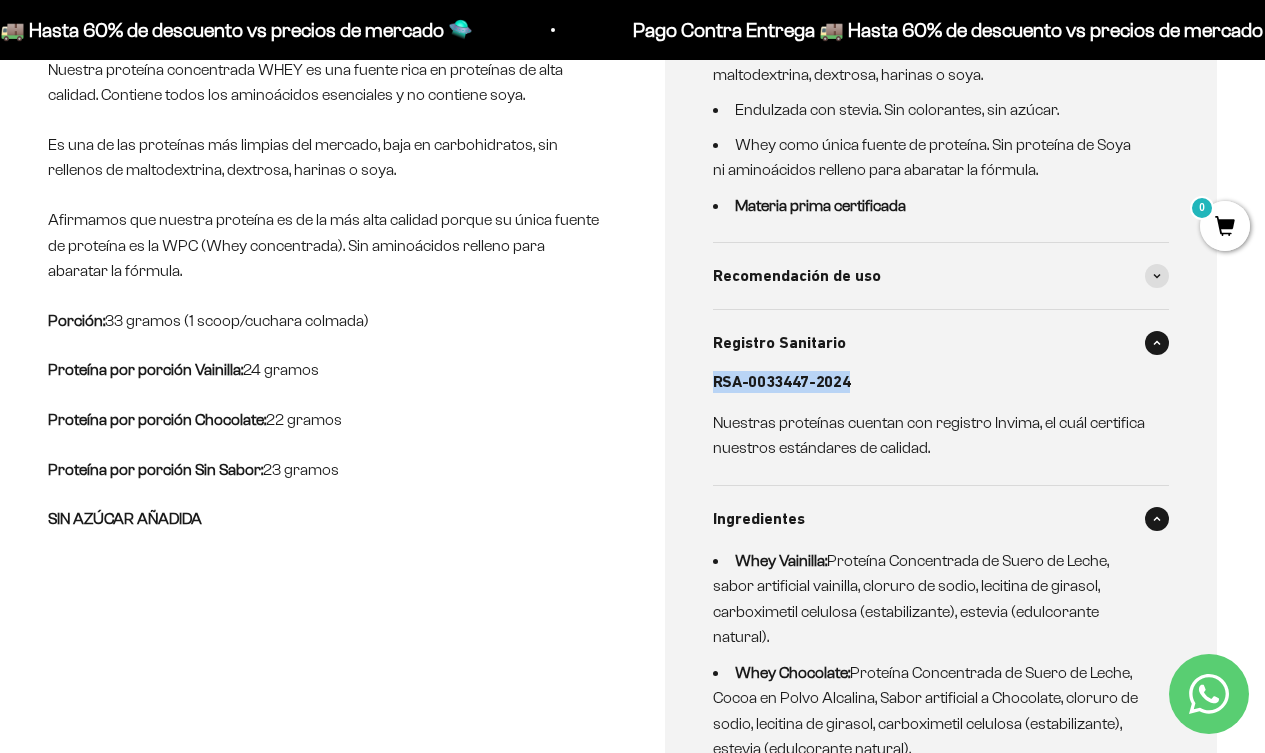 drag, startPoint x: 854, startPoint y: 387, endPoint x: 700, endPoint y: 392, distance: 154.08115 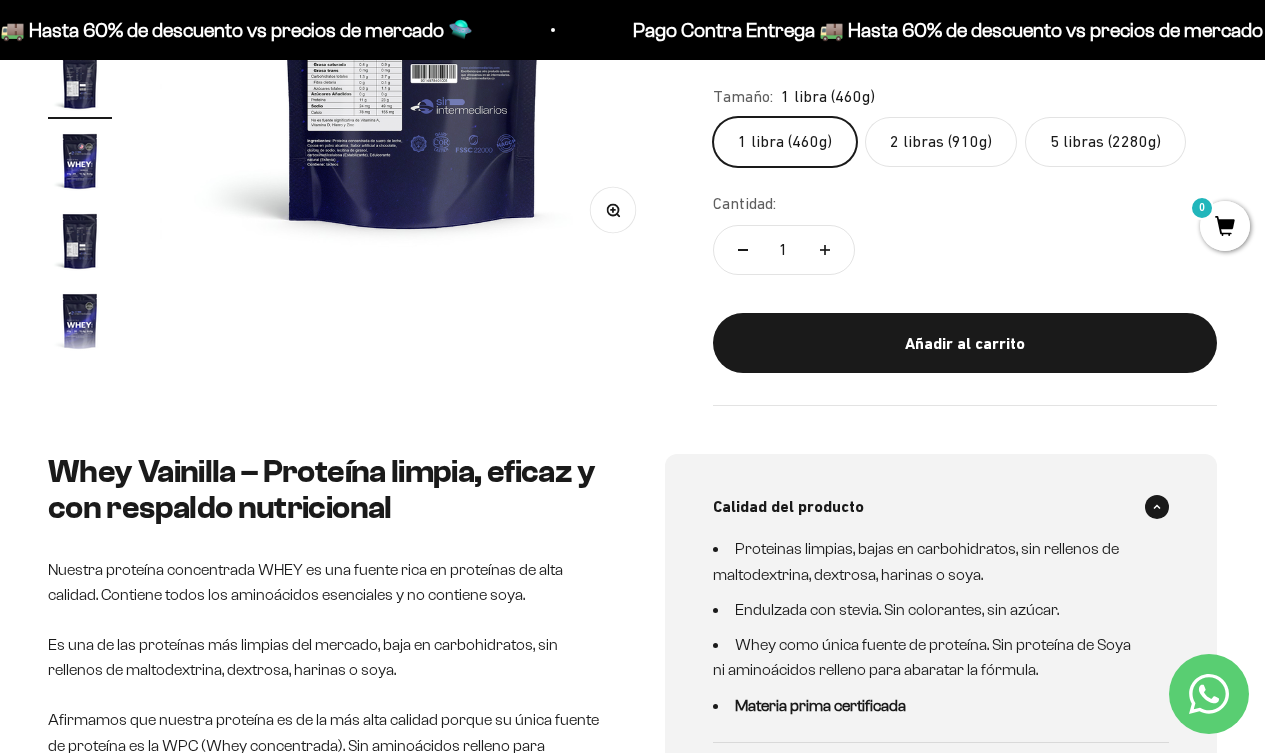 scroll, scrollTop: 0, scrollLeft: 0, axis: both 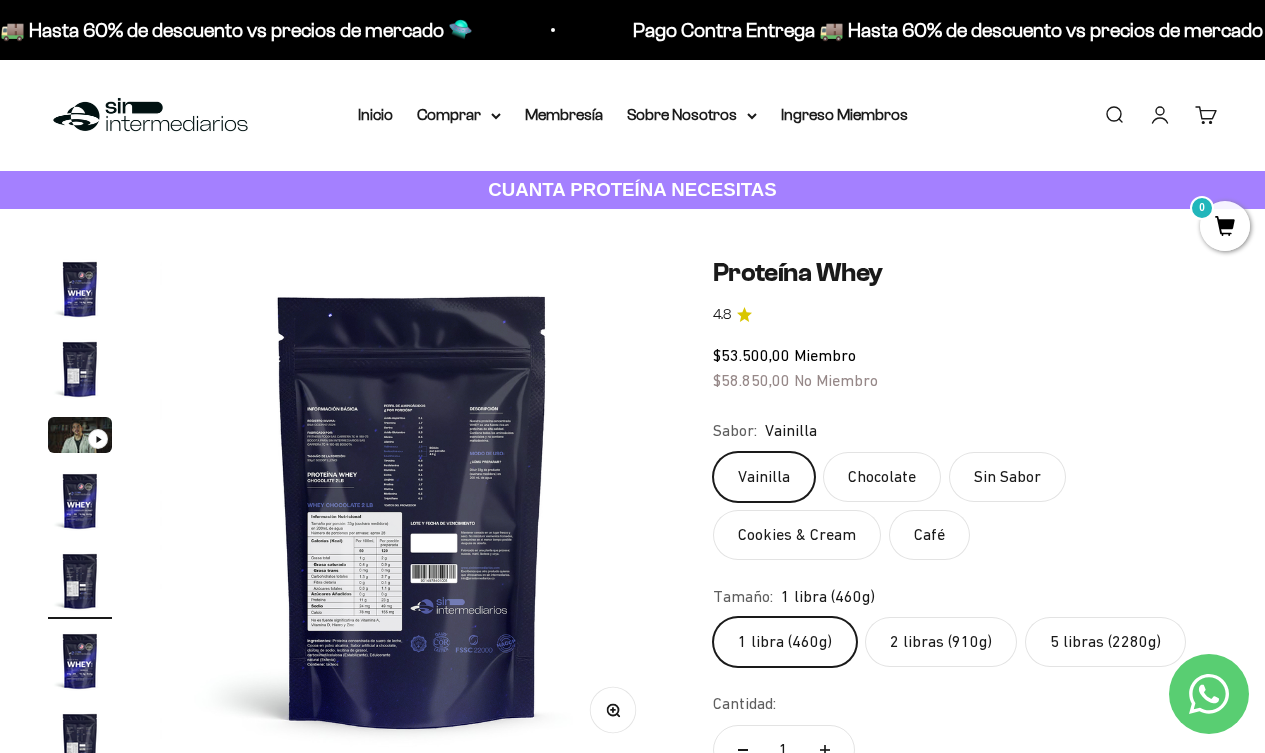 click at bounding box center (80, 289) 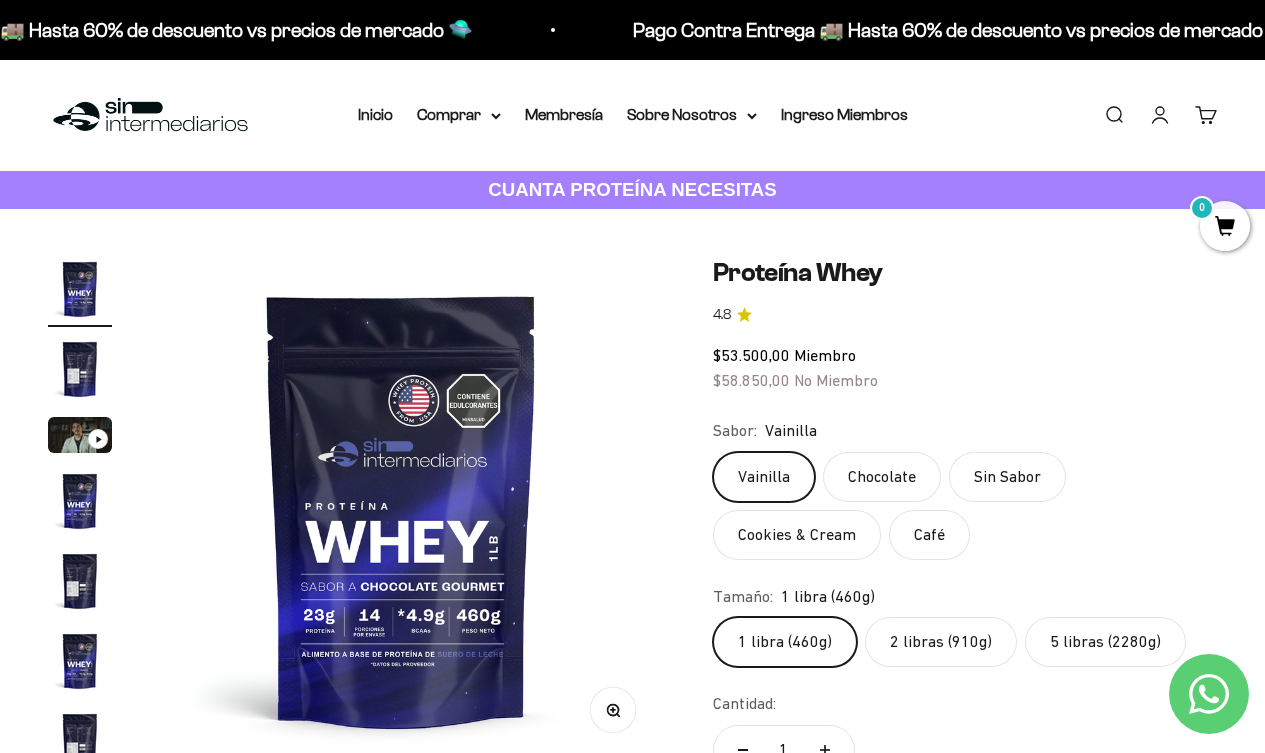 scroll, scrollTop: 0, scrollLeft: 0, axis: both 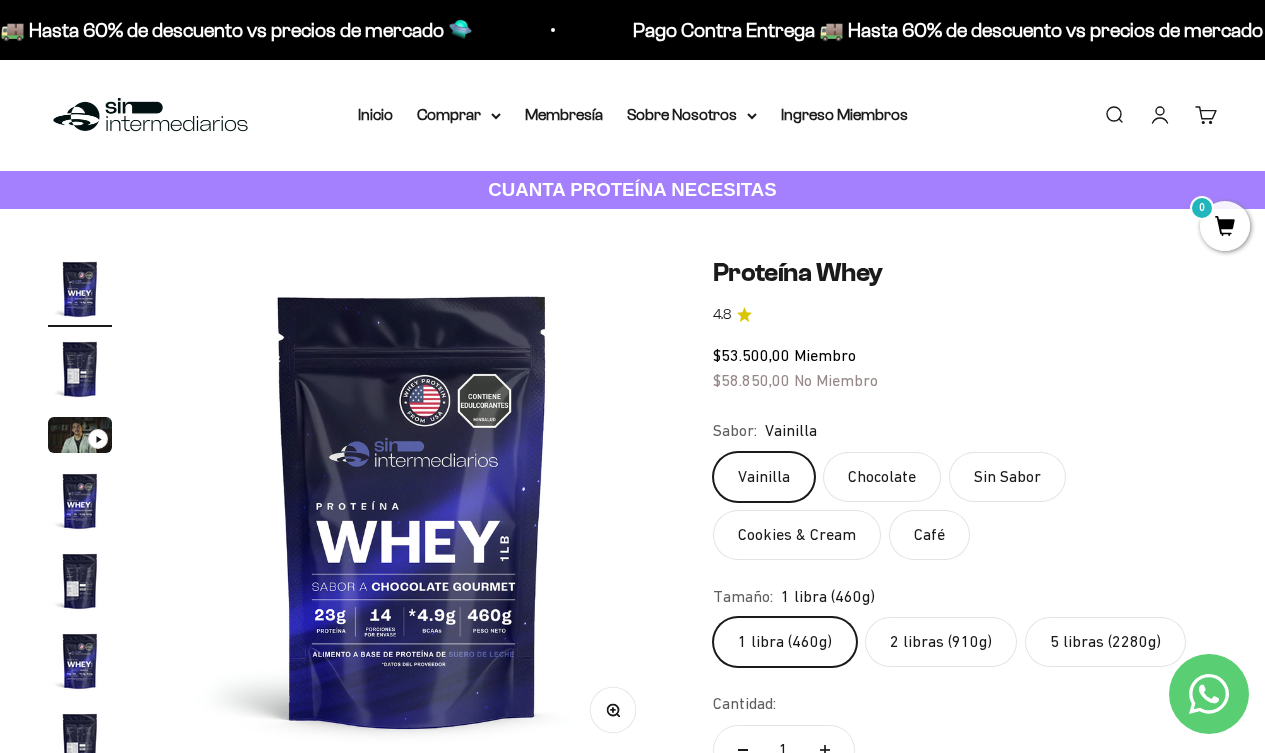 click at bounding box center [412, 509] 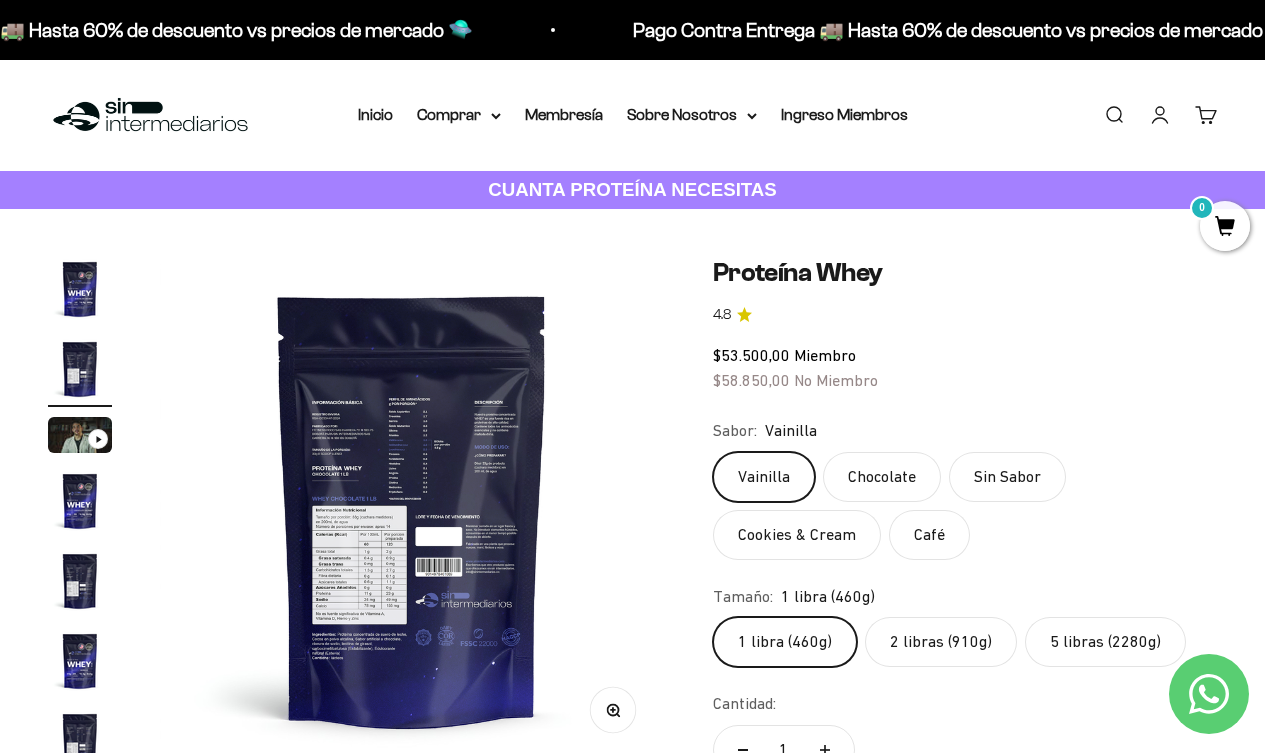 click at bounding box center [80, 501] 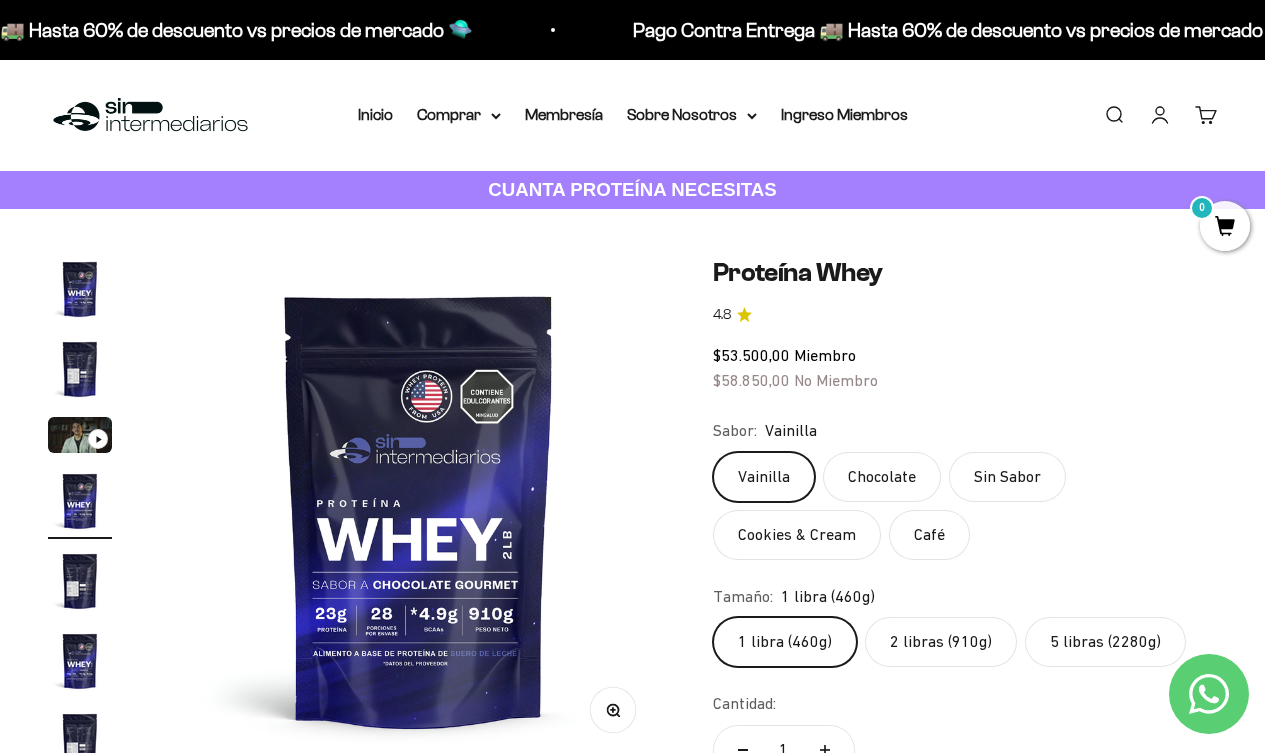 scroll, scrollTop: 0, scrollLeft: 1550, axis: horizontal 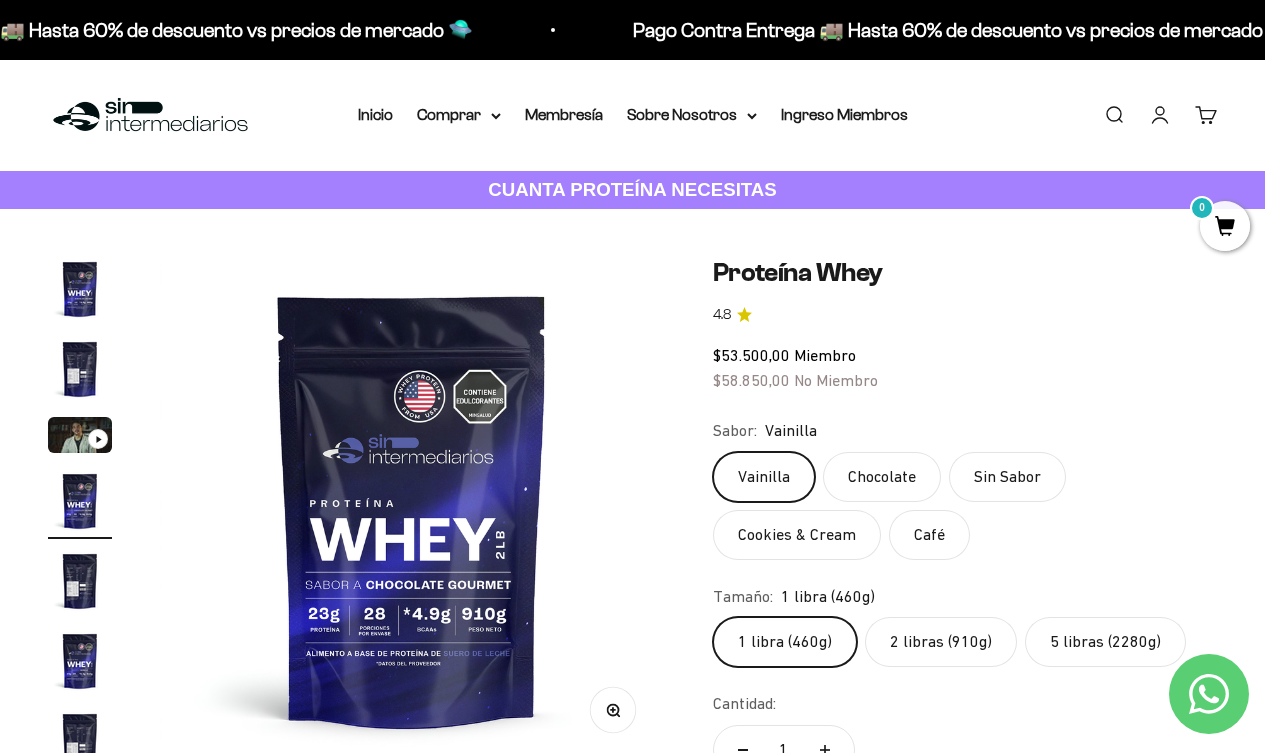 click on "5 libras (2280g)" 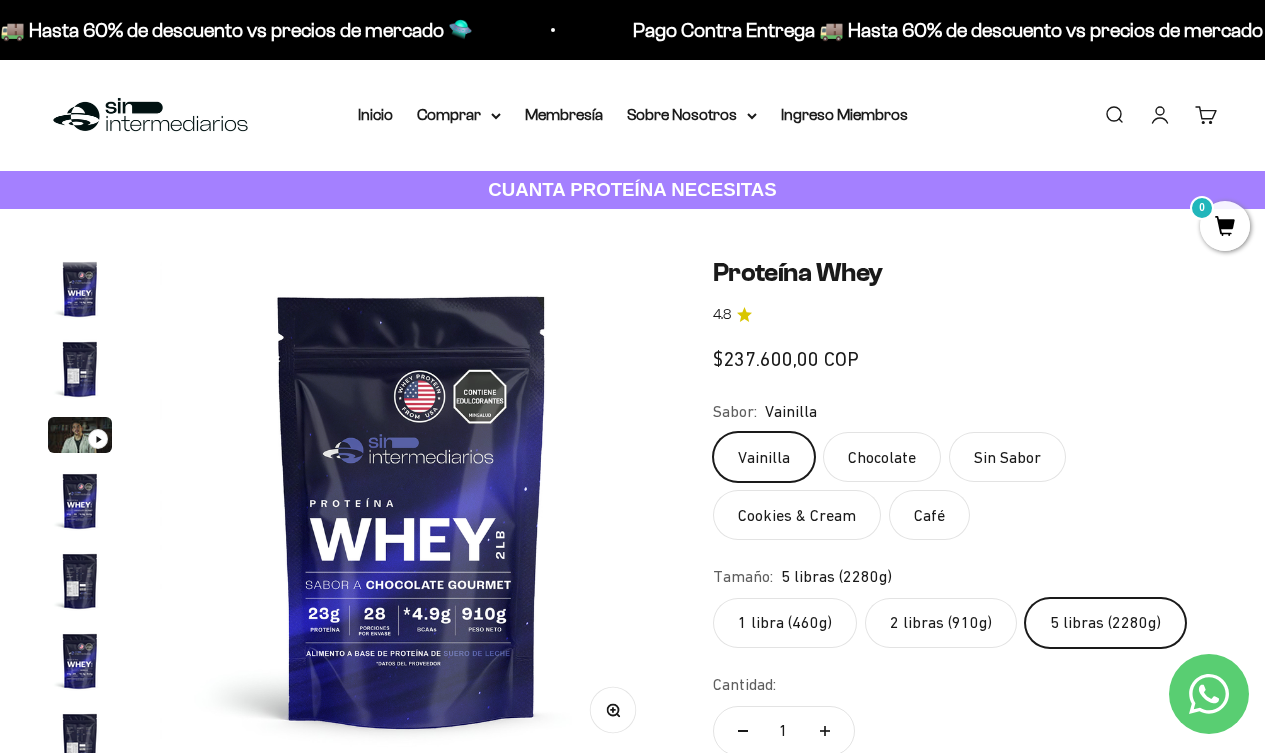 scroll, scrollTop: 0, scrollLeft: 4649, axis: horizontal 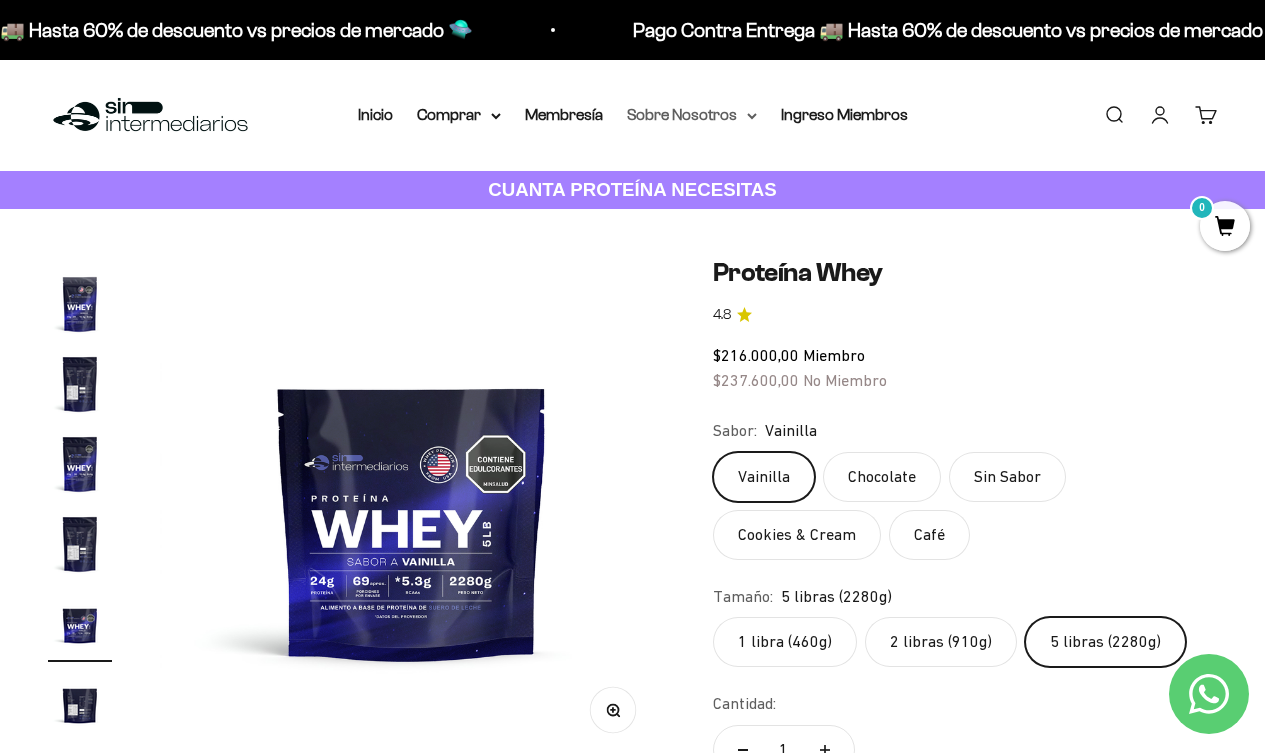 click on "Sobre Nosotros" at bounding box center [692, 115] 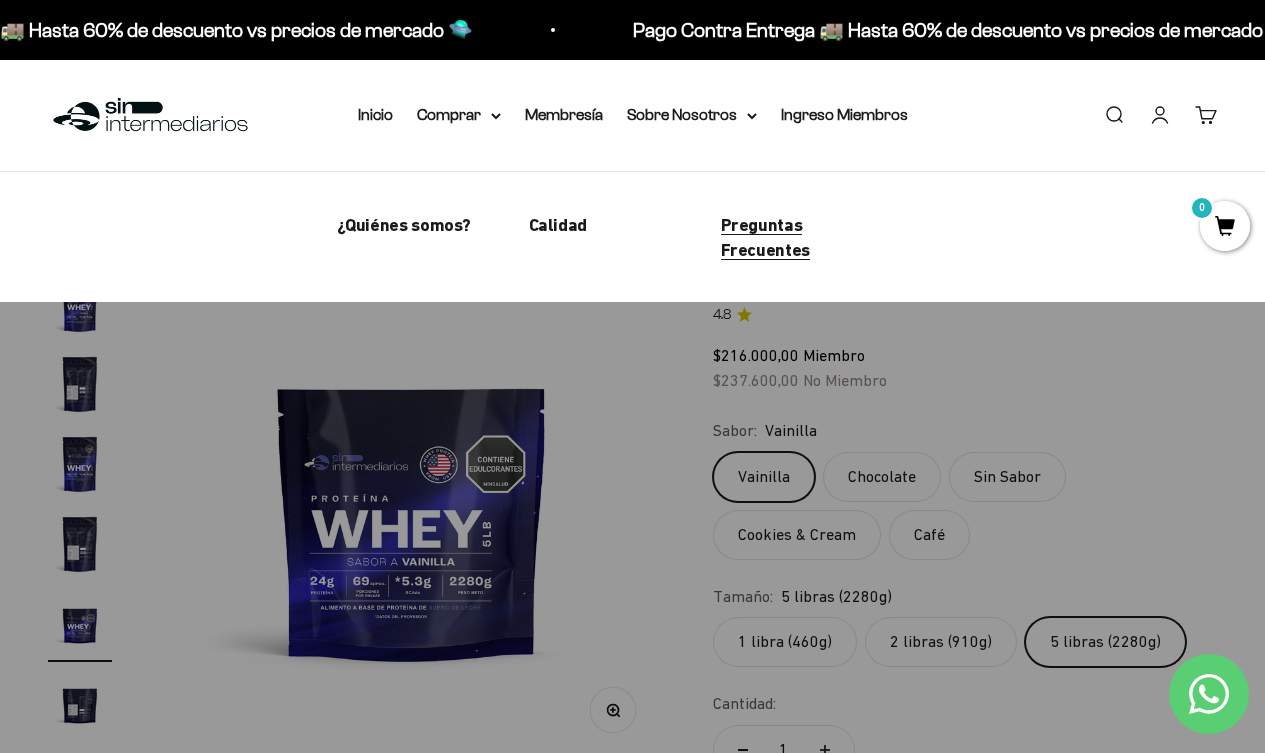 click on "Preguntas Frecuentes" at bounding box center [765, 237] 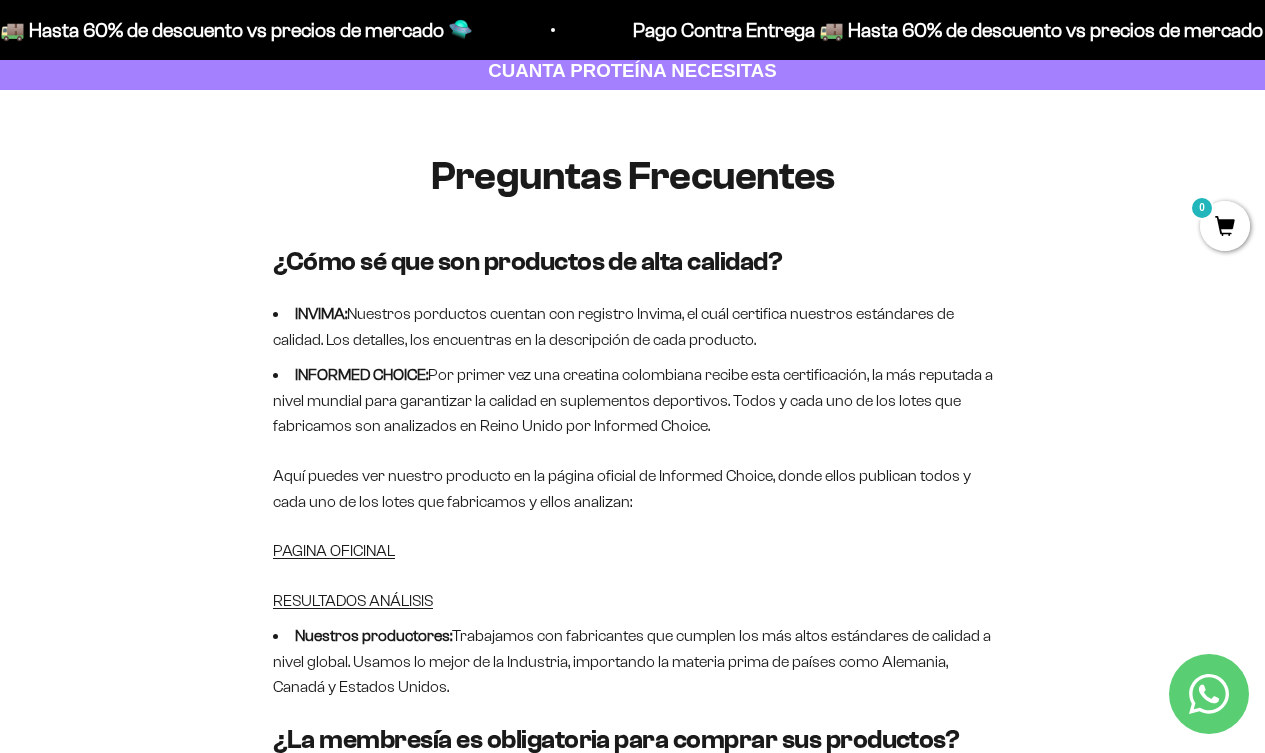 scroll, scrollTop: 167, scrollLeft: 0, axis: vertical 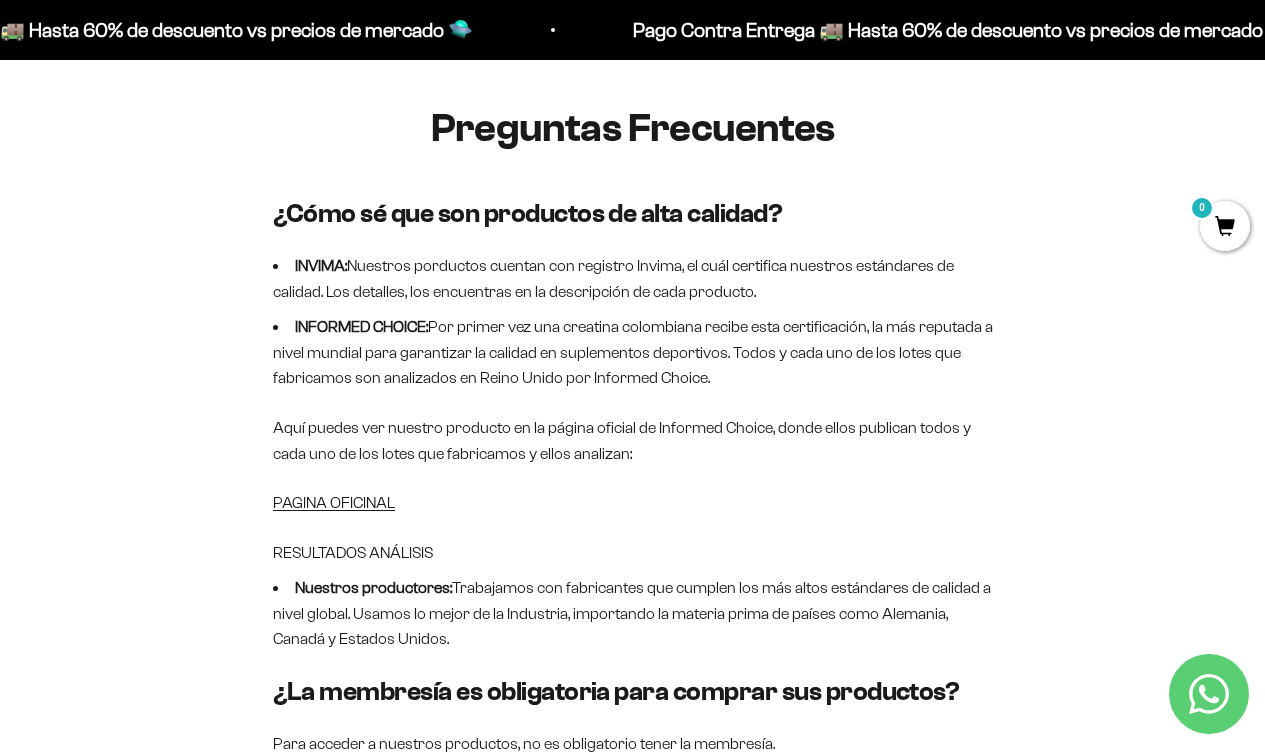 click on "RESULTADOS ANÁLISIS" at bounding box center (353, 552) 